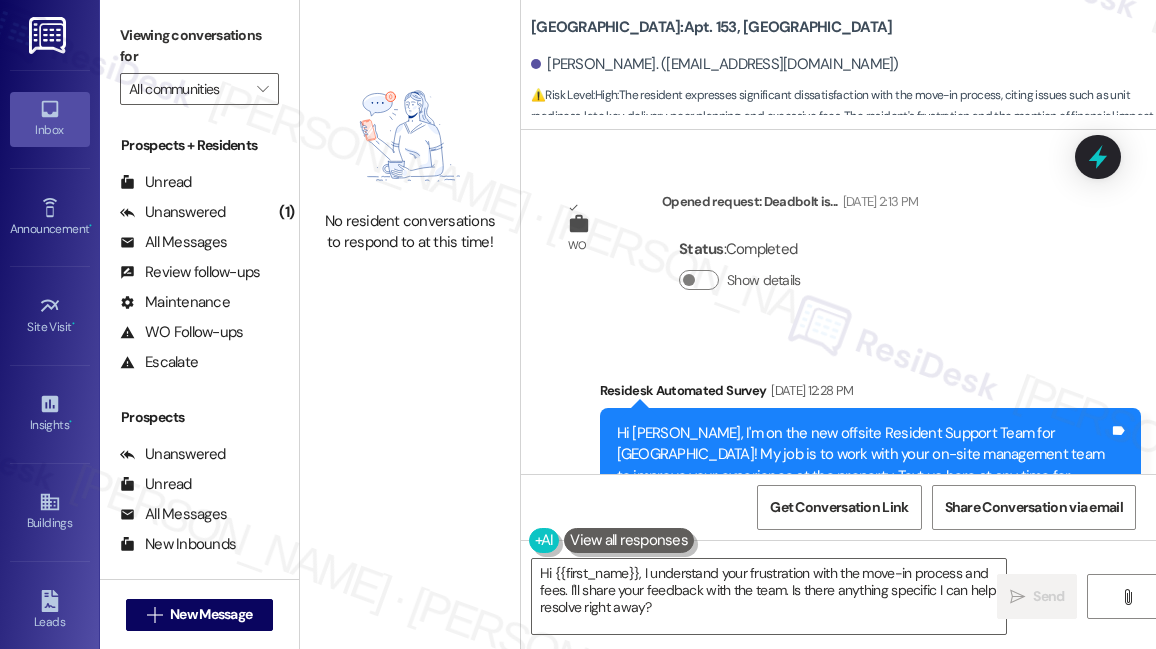 scroll, scrollTop: 0, scrollLeft: 0, axis: both 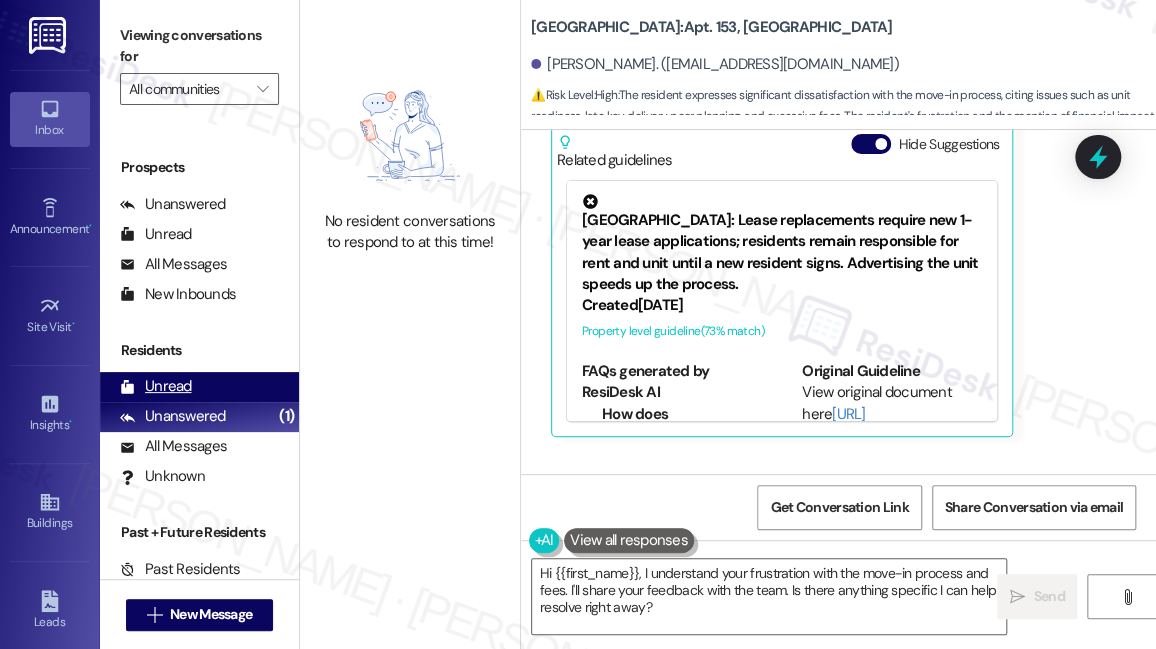 click on "Unread (0)" at bounding box center [199, 387] 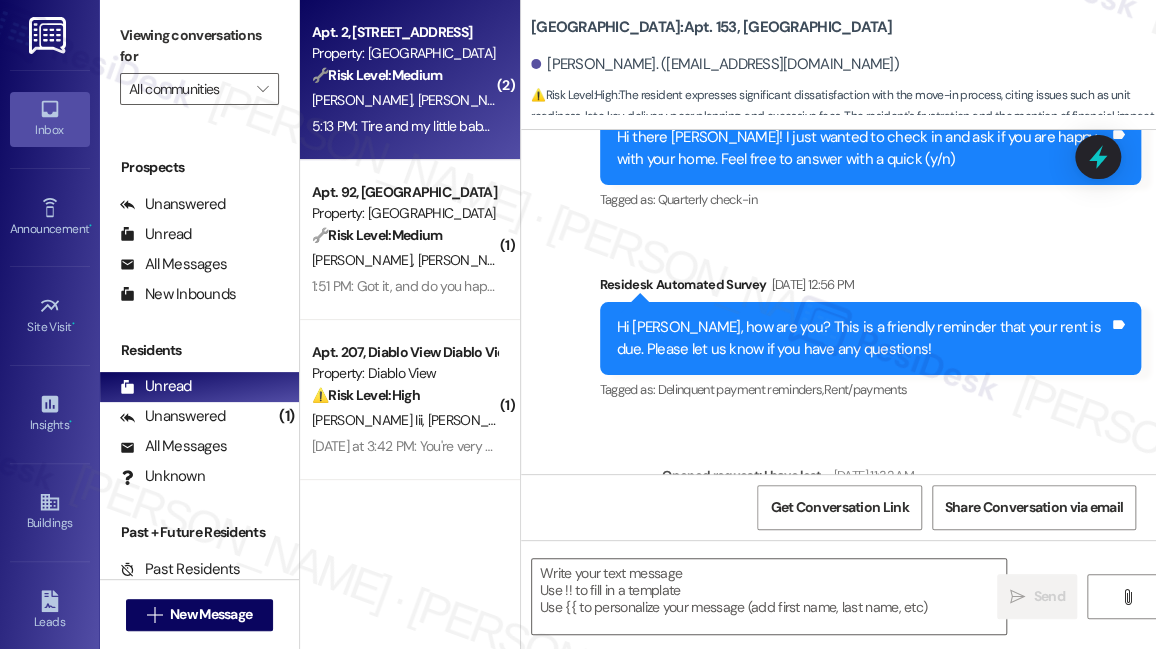type on "Fetching suggested responses. Please feel free to read through the conversation in the meantime." 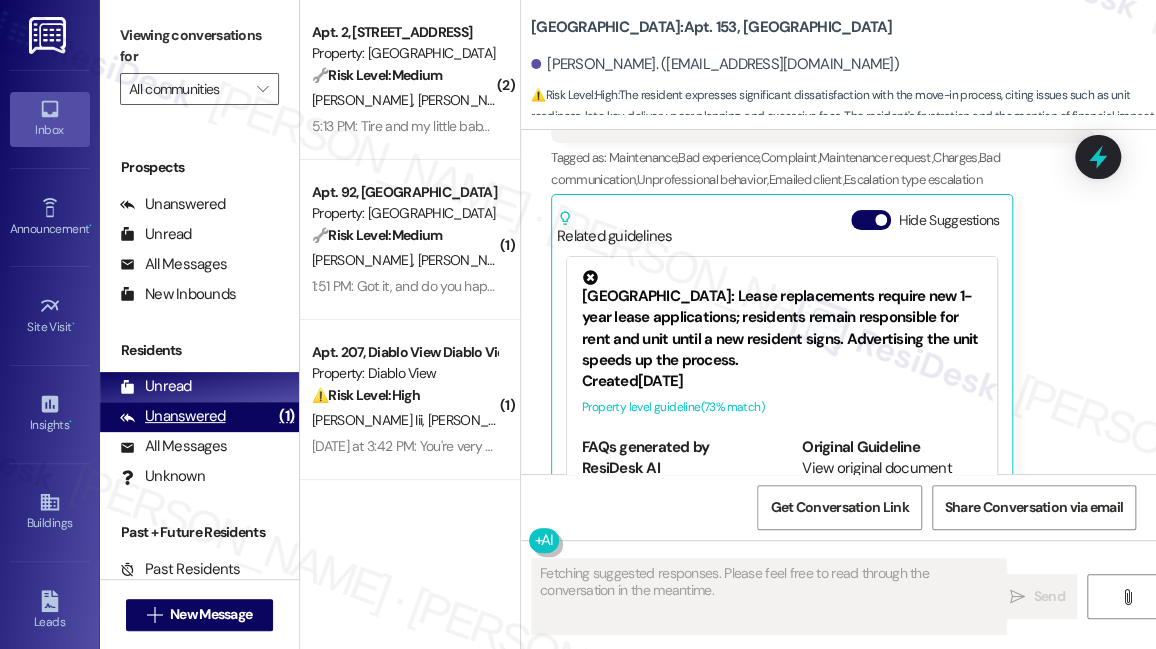 scroll, scrollTop: 2688, scrollLeft: 0, axis: vertical 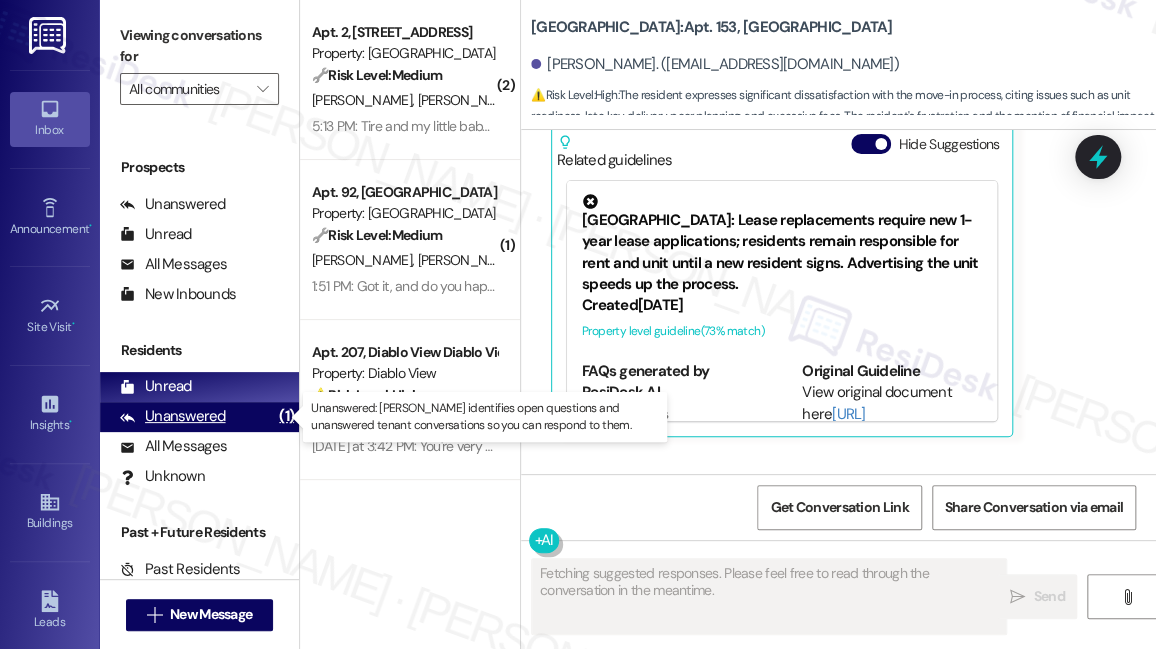 click on "Unanswered" at bounding box center (173, 416) 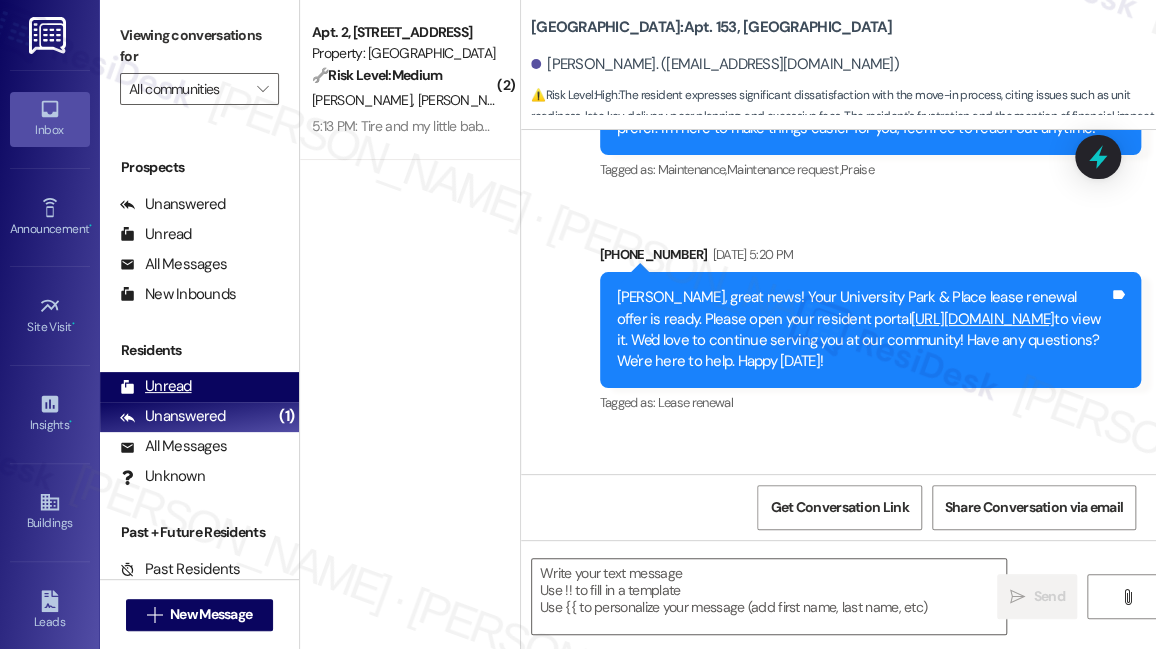 type on "Fetching suggested responses. Please feel free to read through the conversation in the meantime." 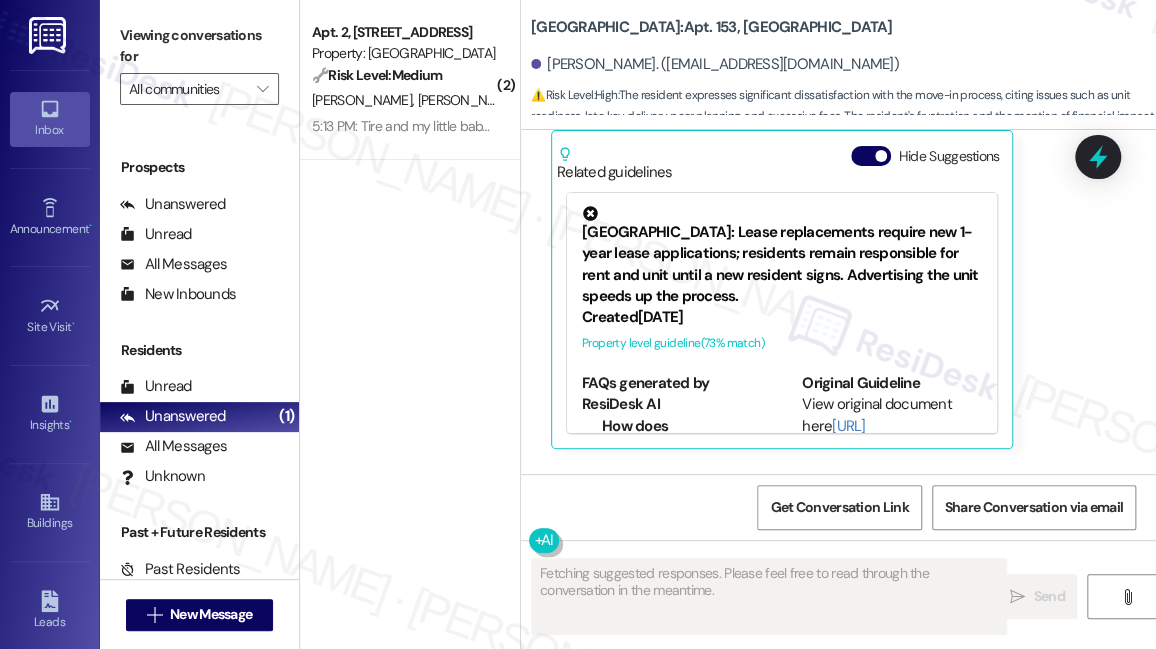 scroll, scrollTop: 2688, scrollLeft: 0, axis: vertical 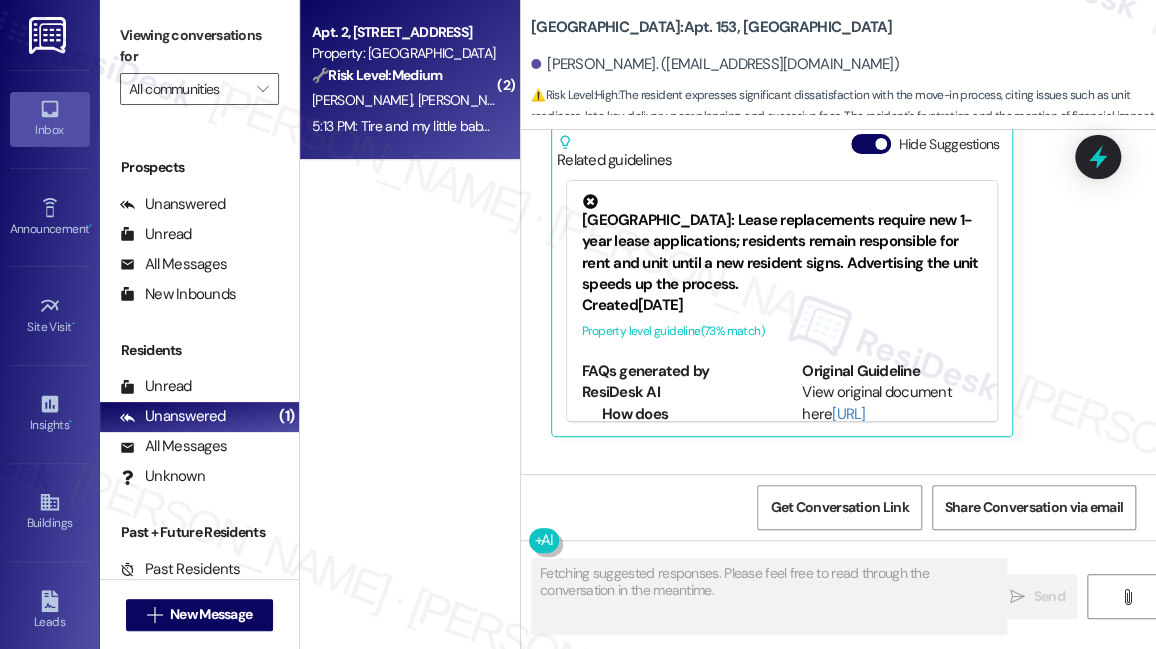 click on "[PERSON_NAME]" at bounding box center [468, 100] 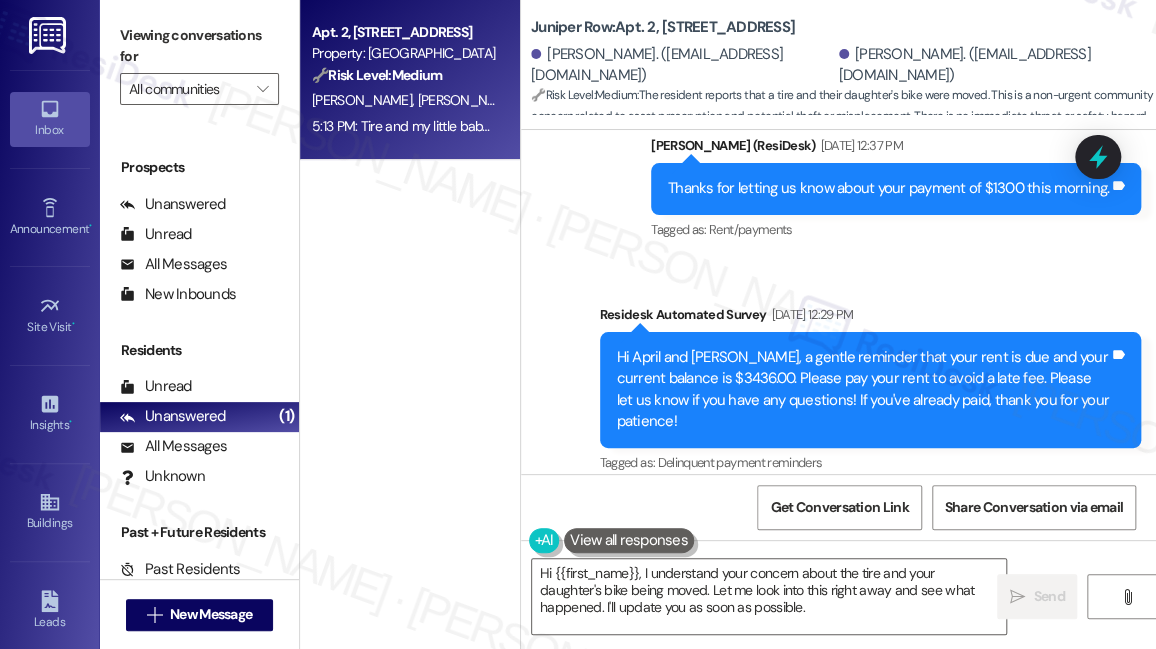 scroll, scrollTop: 17365, scrollLeft: 0, axis: vertical 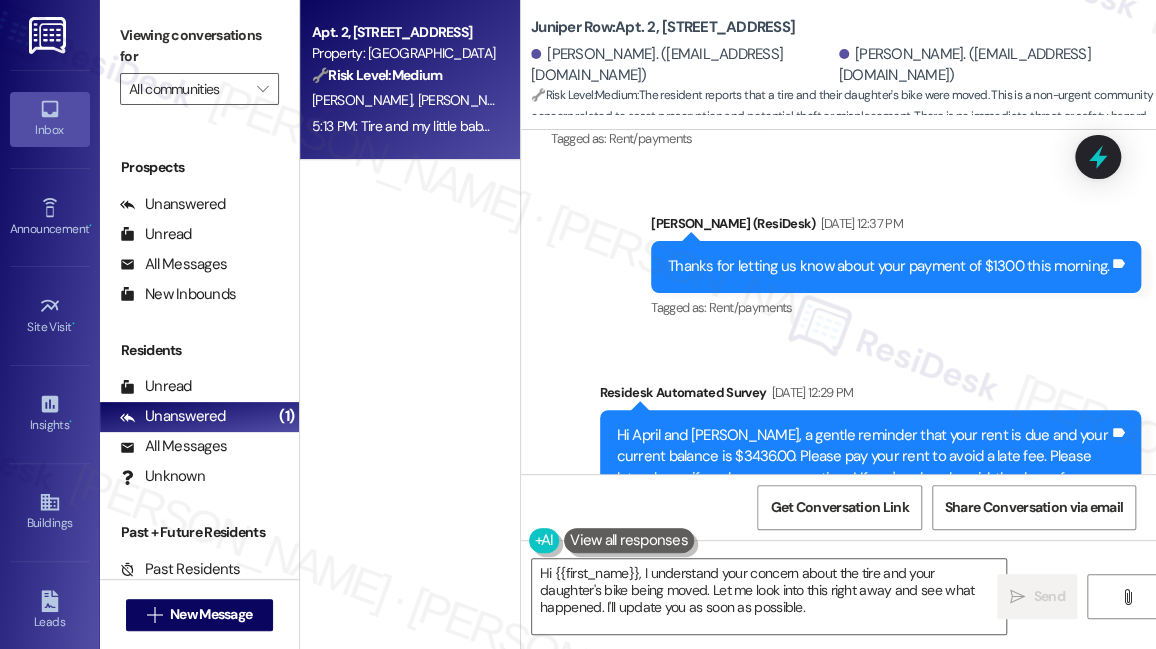 click on "Hi April and [PERSON_NAME], a gentle reminder that your rent is due and your current balance is $3436.00. Please pay your rent to avoid a late fee. Please let us know if you have any questions! If you've already paid, thank you for your patience!" at bounding box center [863, 468] 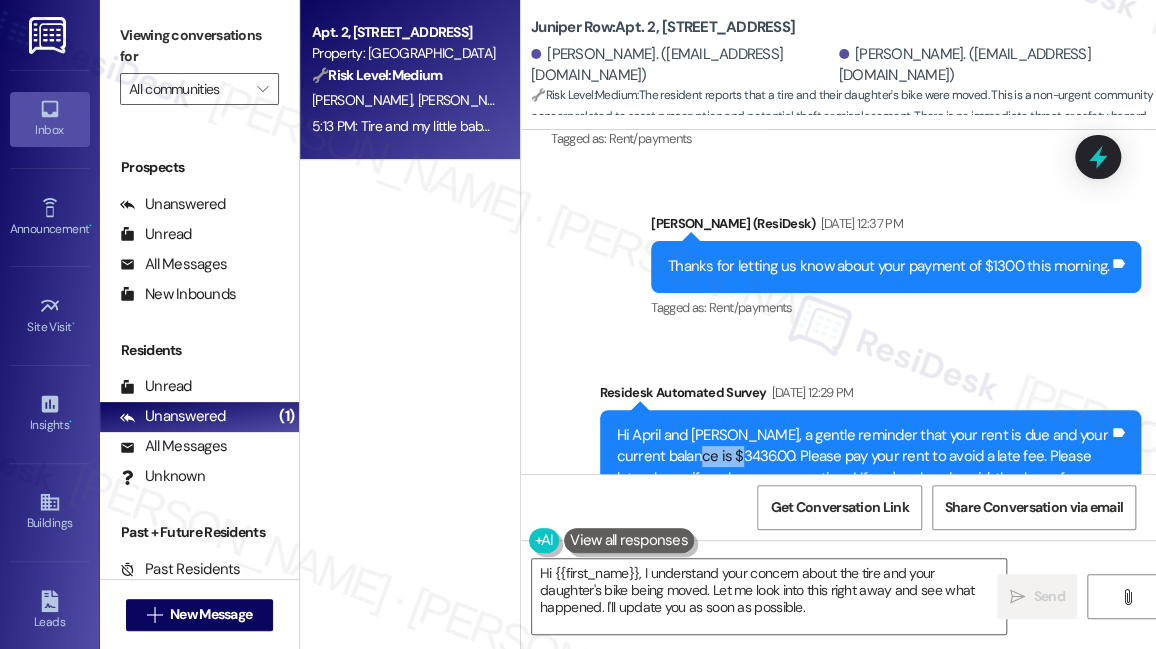 click on "Hi April and [PERSON_NAME], a gentle reminder that your rent is due and your current balance is $3436.00. Please pay your rent to avoid a late fee. Please let us know if you have any questions! If you've already paid, thank you for your patience!" at bounding box center [863, 468] 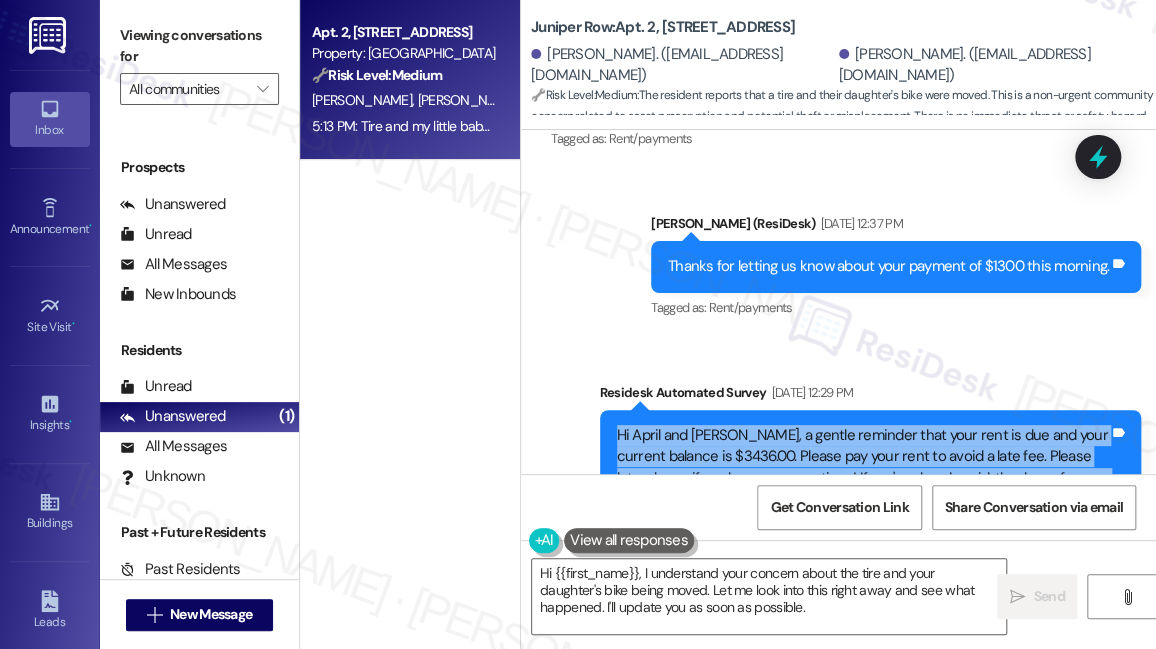 click on "Hi April and [PERSON_NAME], a gentle reminder that your rent is due and your current balance is $3436.00. Please pay your rent to avoid a late fee. Please let us know if you have any questions! If you've already paid, thank you for your patience!" at bounding box center (863, 468) 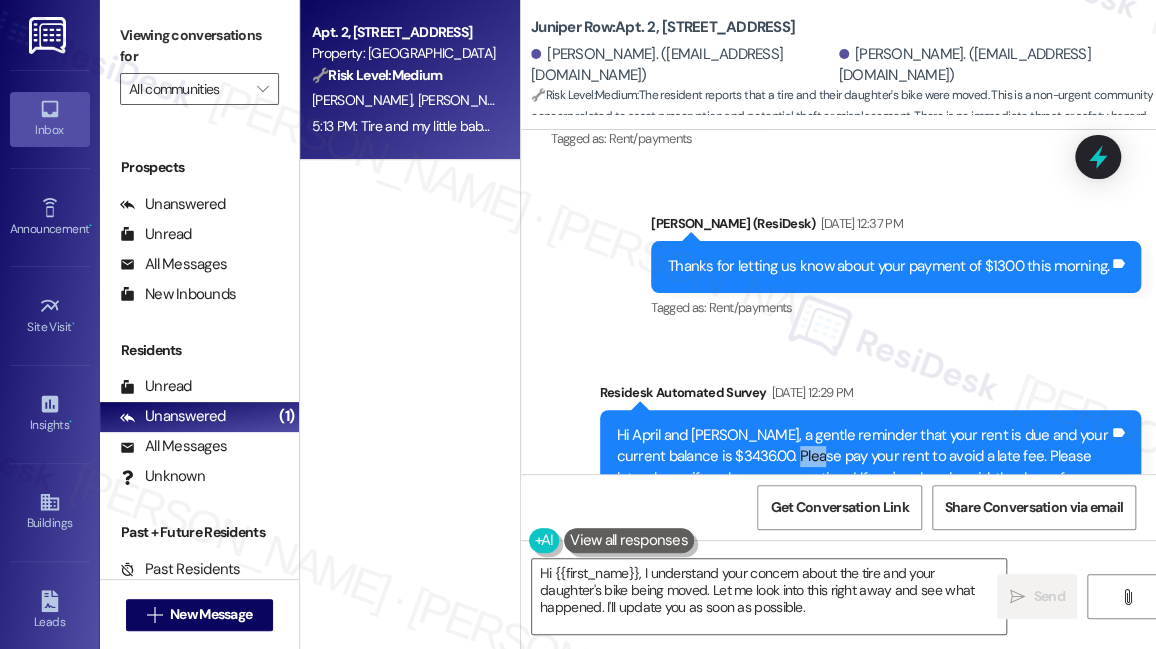 click on "Hi April and [PERSON_NAME], a gentle reminder that your rent is due and your current balance is $3436.00. Please pay your rent to avoid a late fee. Please let us know if you have any questions! If you've already paid, thank you for your patience!" at bounding box center [863, 468] 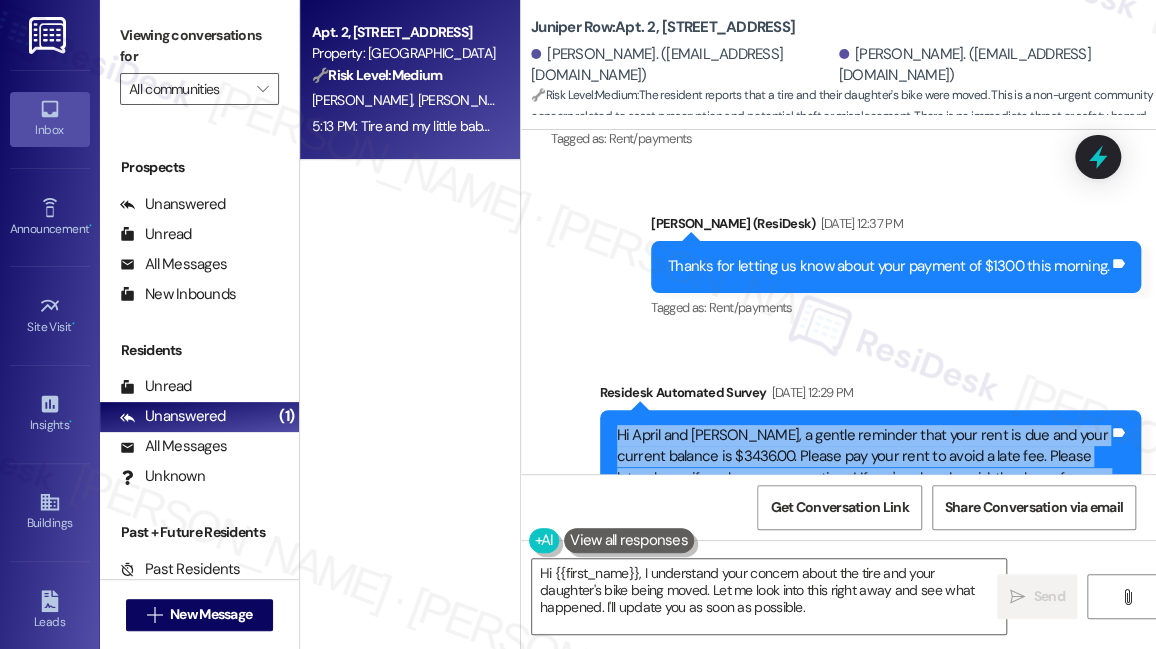 click on "Hi April and [PERSON_NAME], a gentle reminder that your rent is due and your current balance is $3436.00. Please pay your rent to avoid a late fee. Please let us know if you have any questions! If you've already paid, thank you for your patience!" at bounding box center (863, 468) 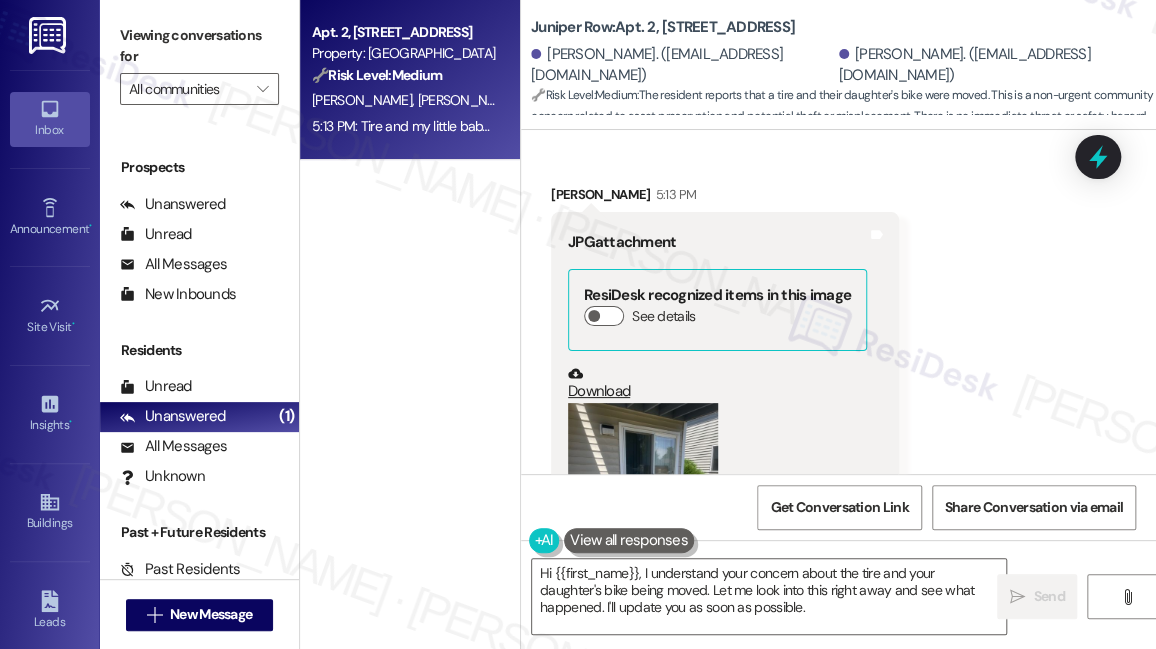 scroll, scrollTop: 18183, scrollLeft: 0, axis: vertical 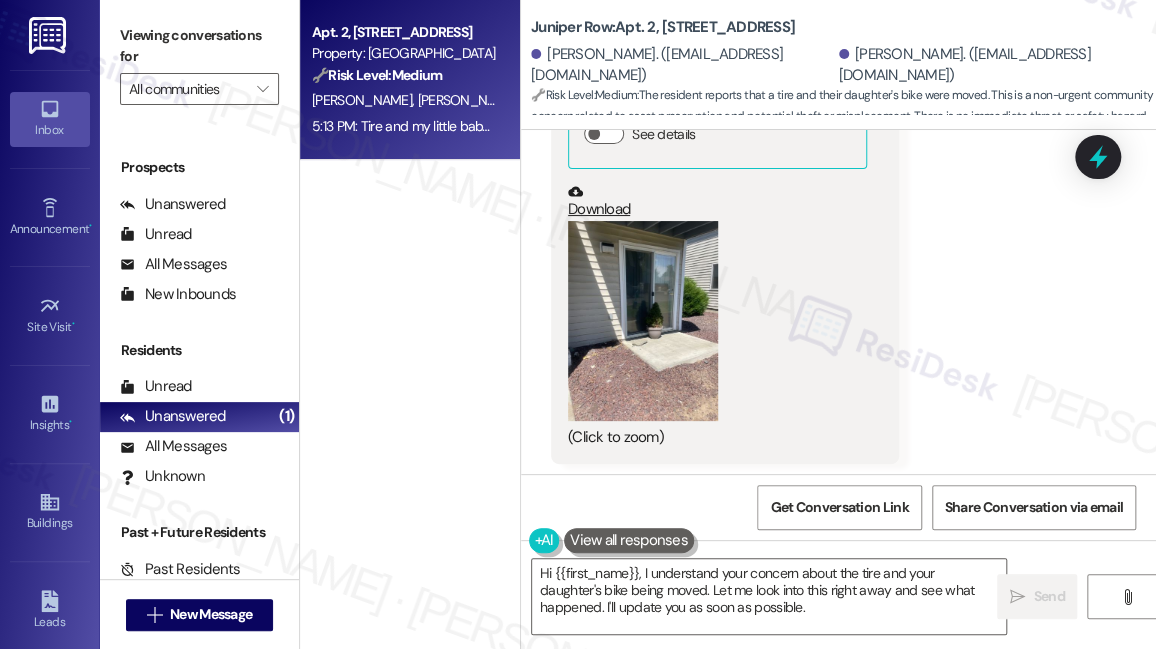 click on "Tire and my little baby daughters bike is moved." at bounding box center [717, 549] 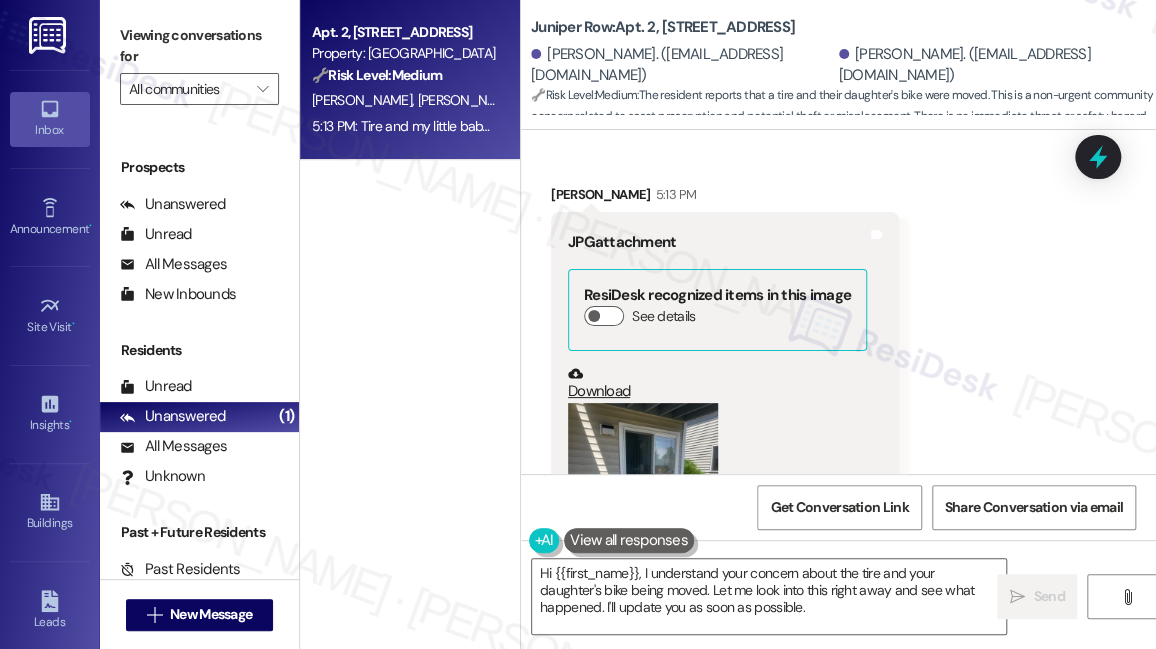 click at bounding box center [643, 503] 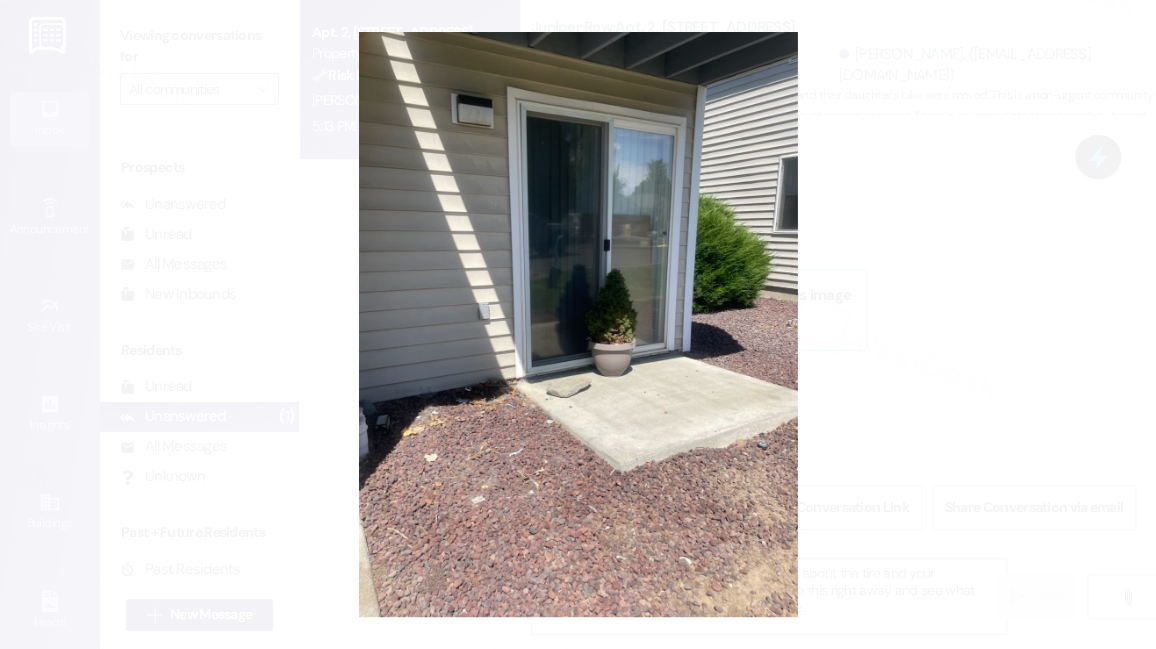 click at bounding box center (578, 324) 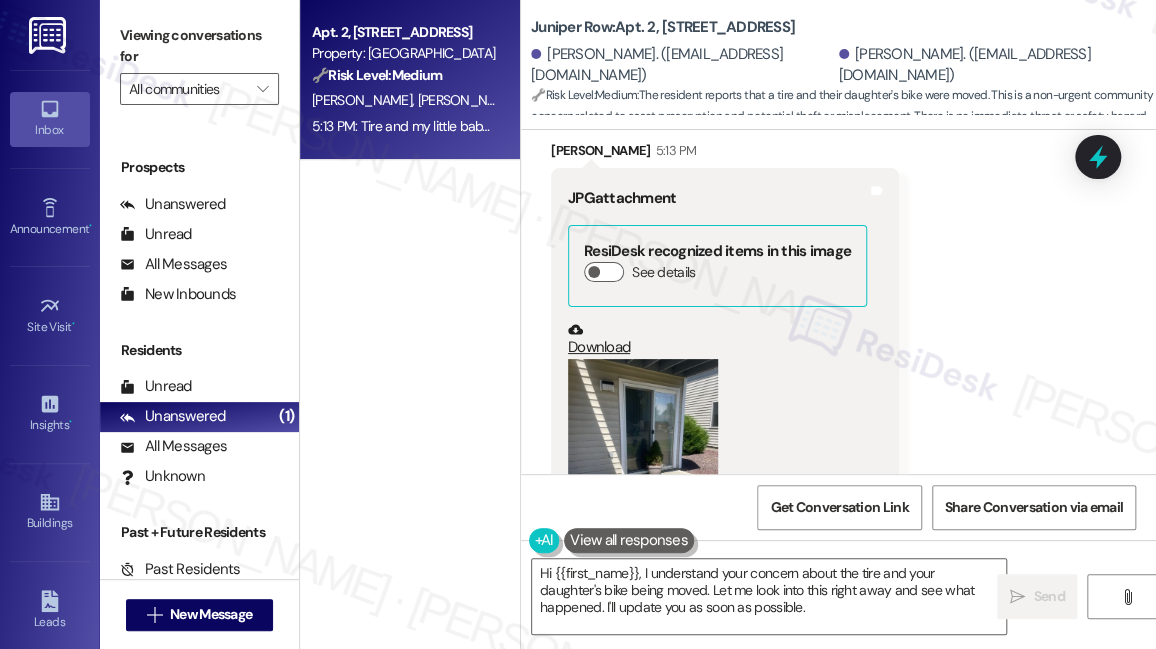 scroll, scrollTop: 18183, scrollLeft: 0, axis: vertical 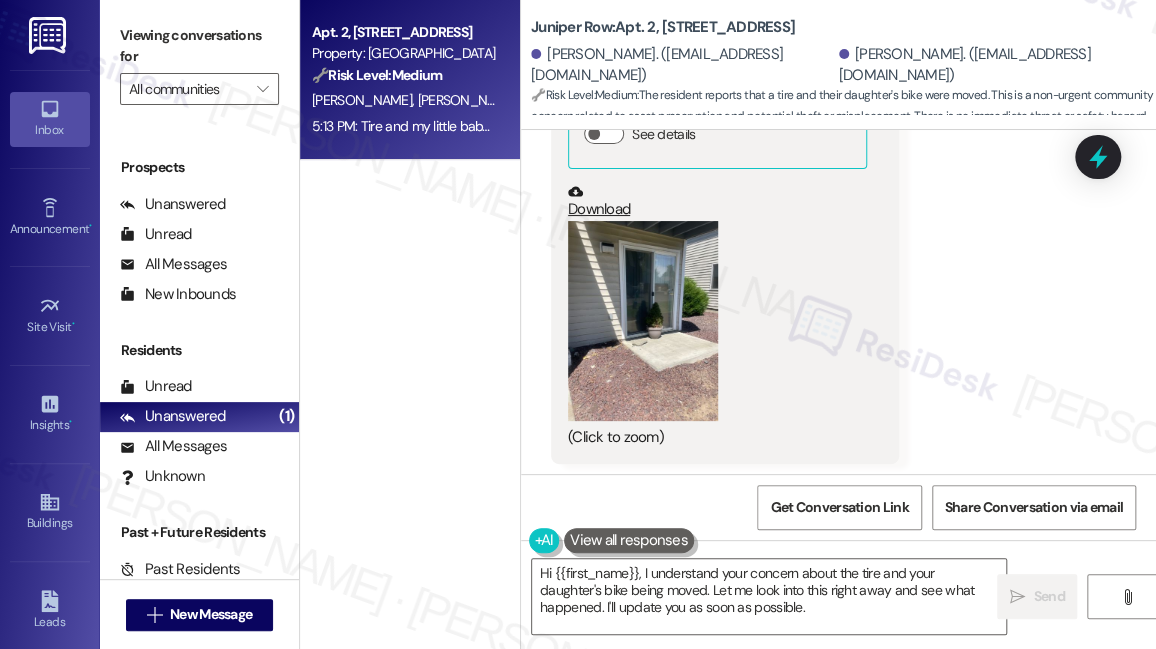 click at bounding box center [643, 321] 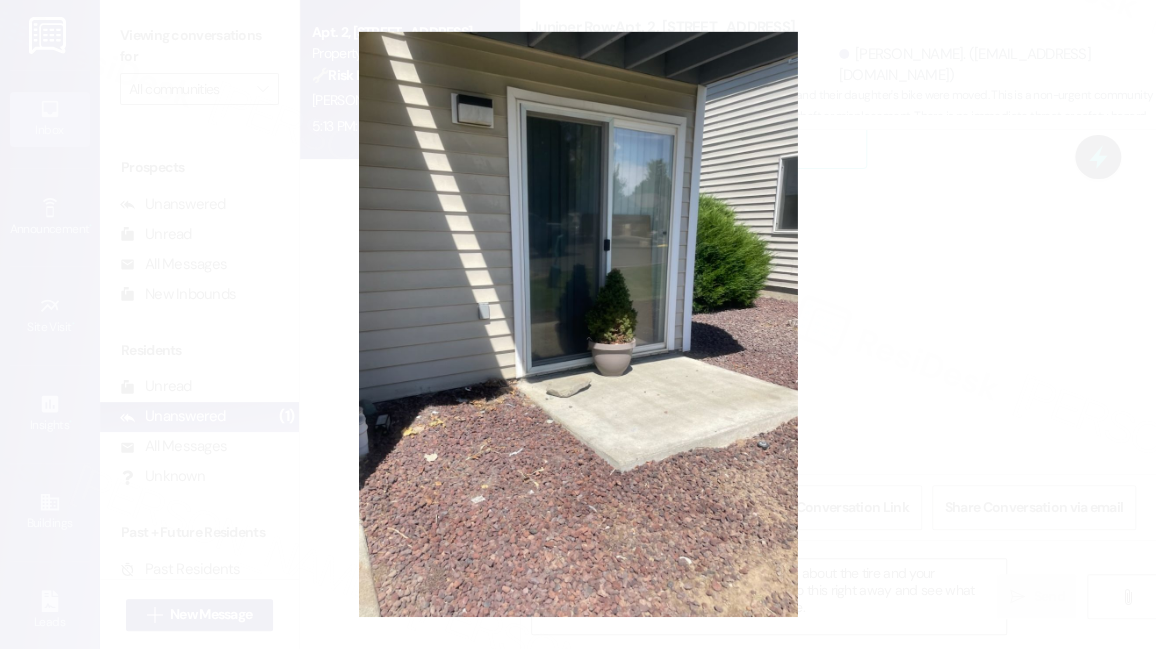 click at bounding box center [578, 324] 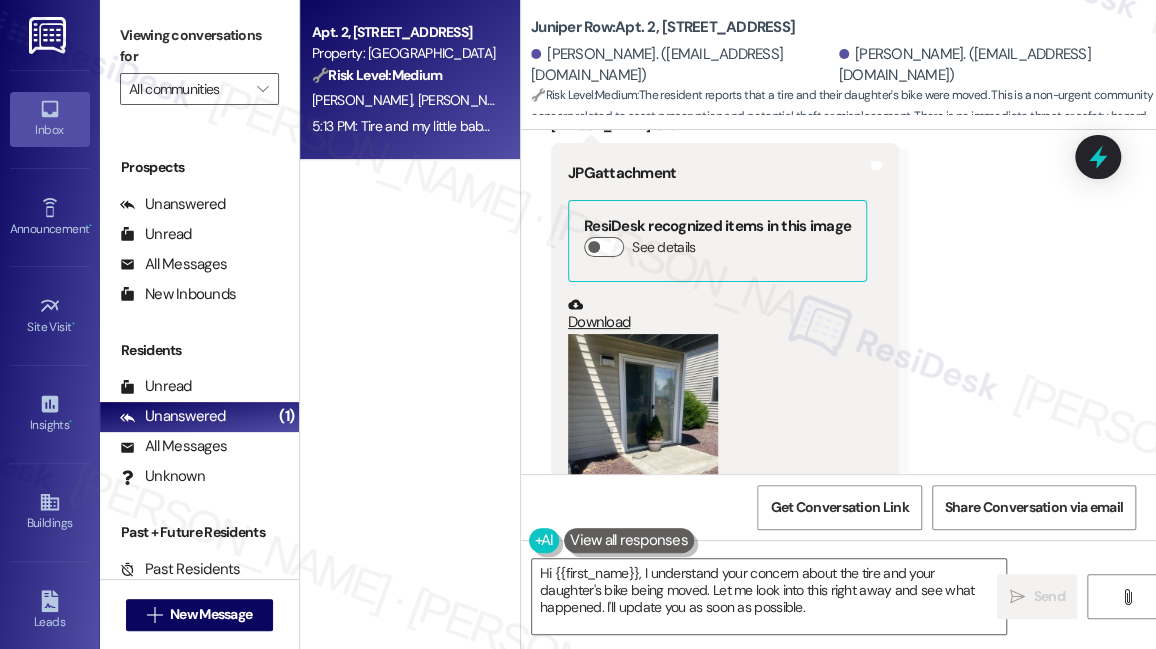 scroll, scrollTop: 18183, scrollLeft: 0, axis: vertical 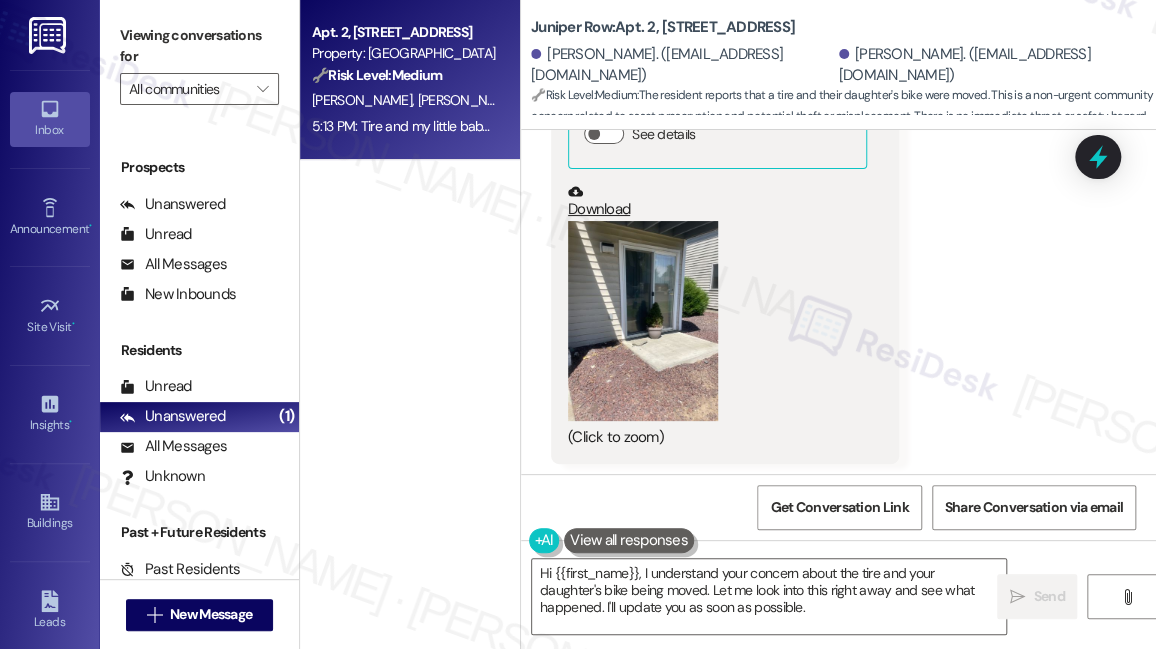 click on "Tire and my little baby daughters bike is moved." at bounding box center [717, 549] 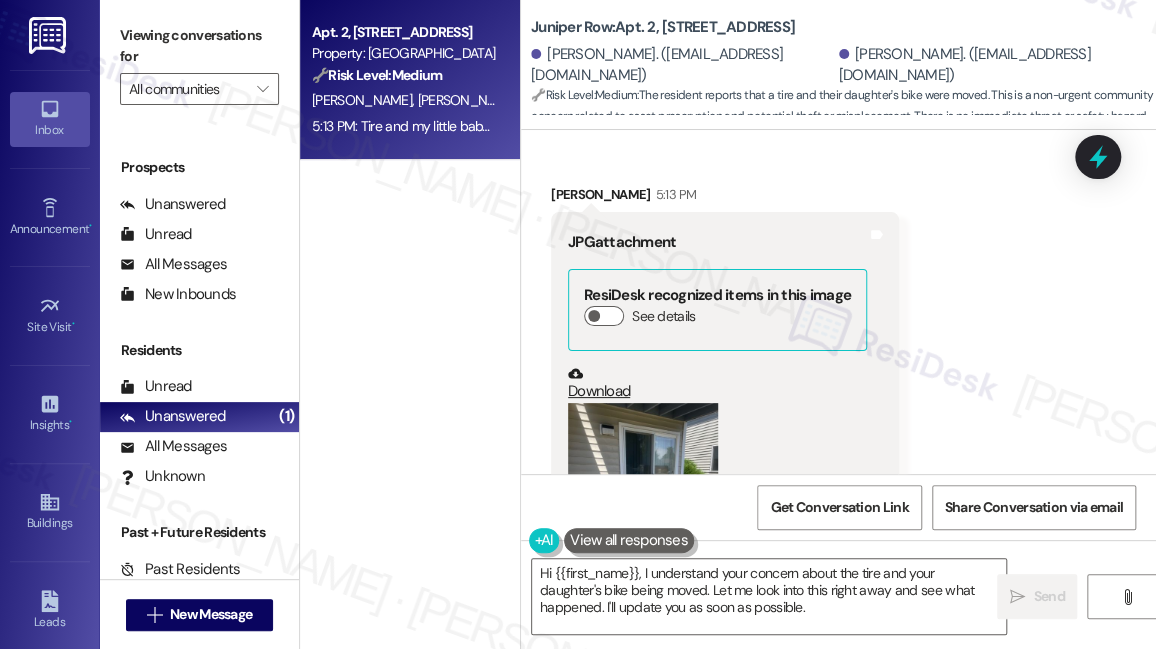 click at bounding box center (643, 503) 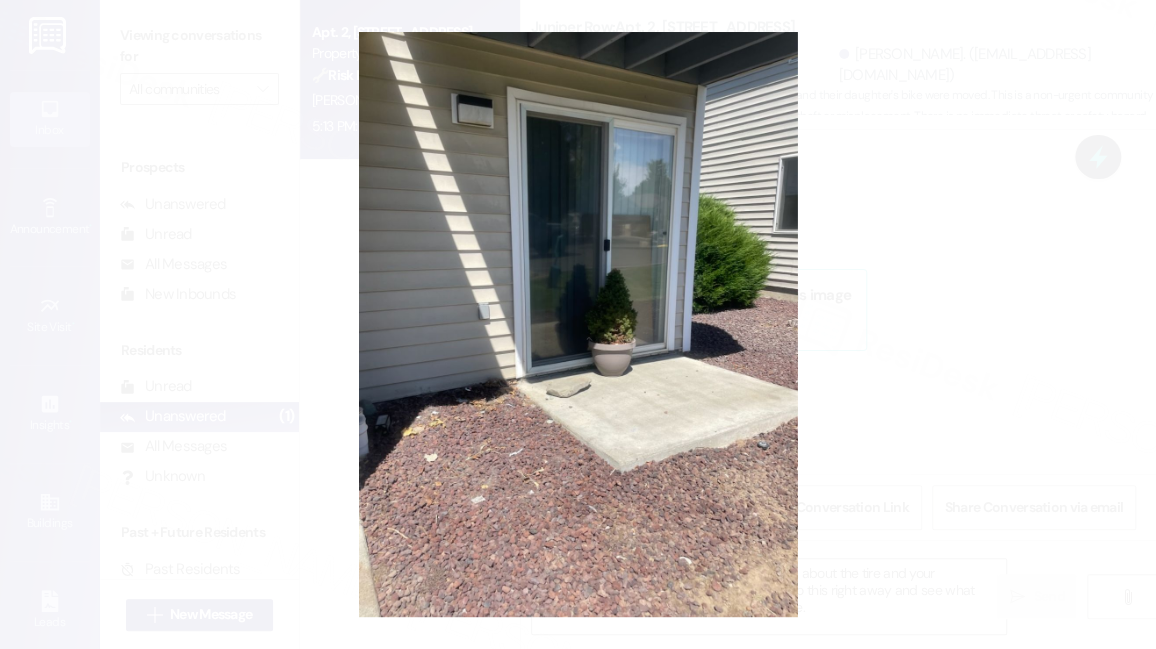 click at bounding box center (578, 324) 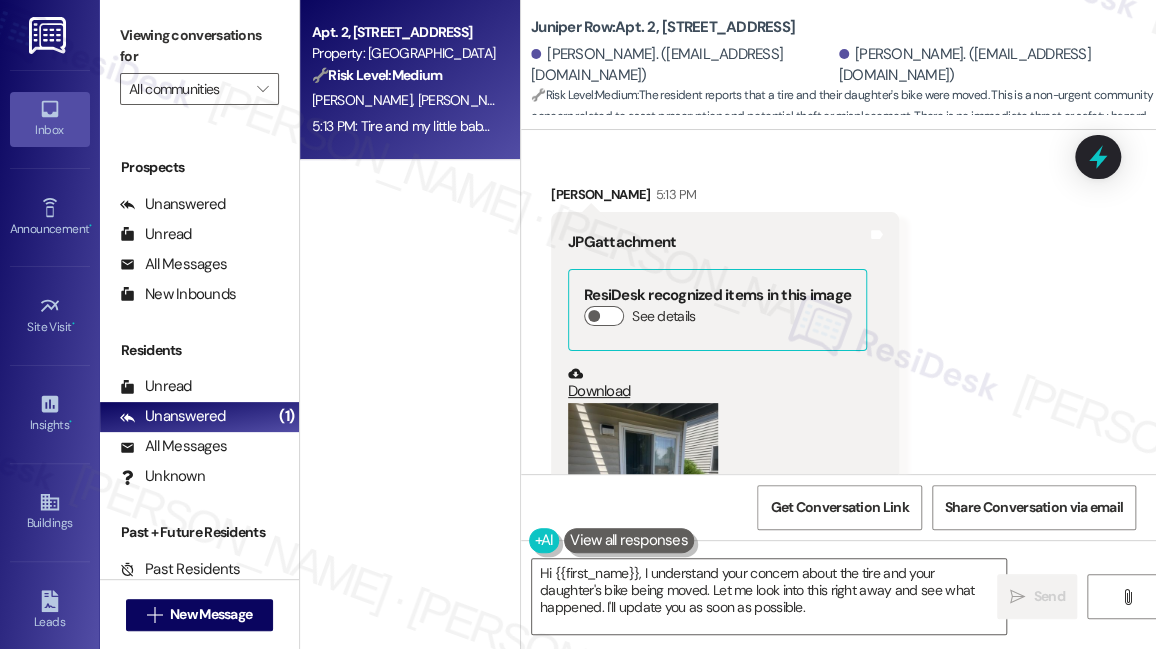 click on "Download" at bounding box center [717, 383] 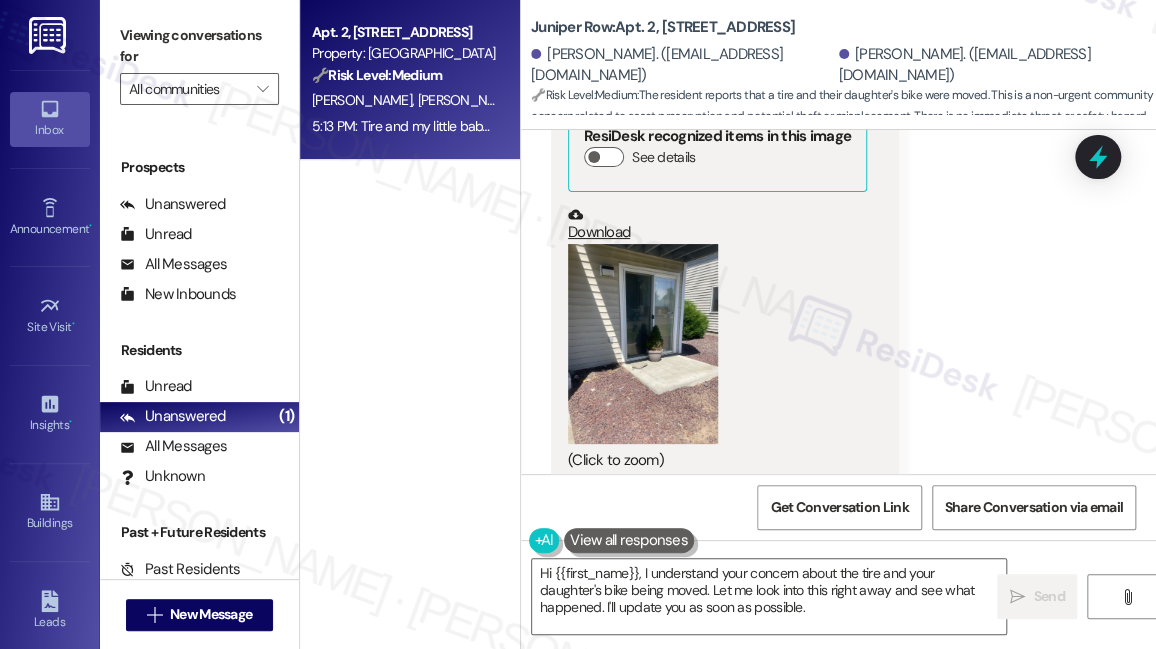 scroll, scrollTop: 18183, scrollLeft: 0, axis: vertical 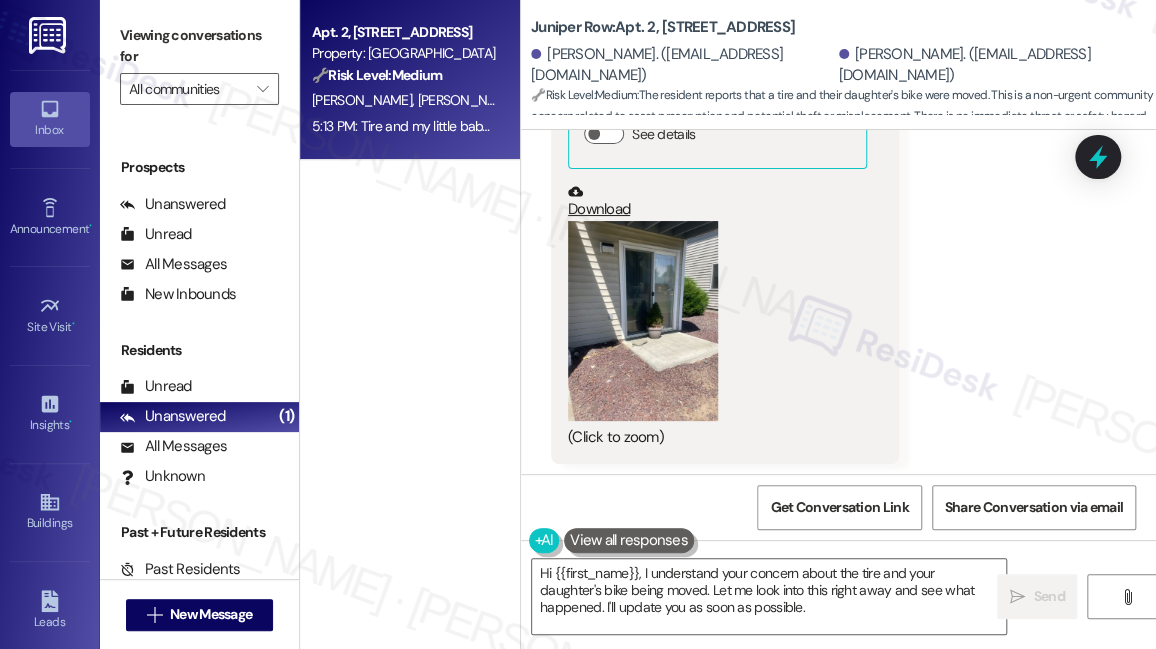 click on "Tire and my little baby daughters bike is moved.   Tags and notes" at bounding box center (724, 549) 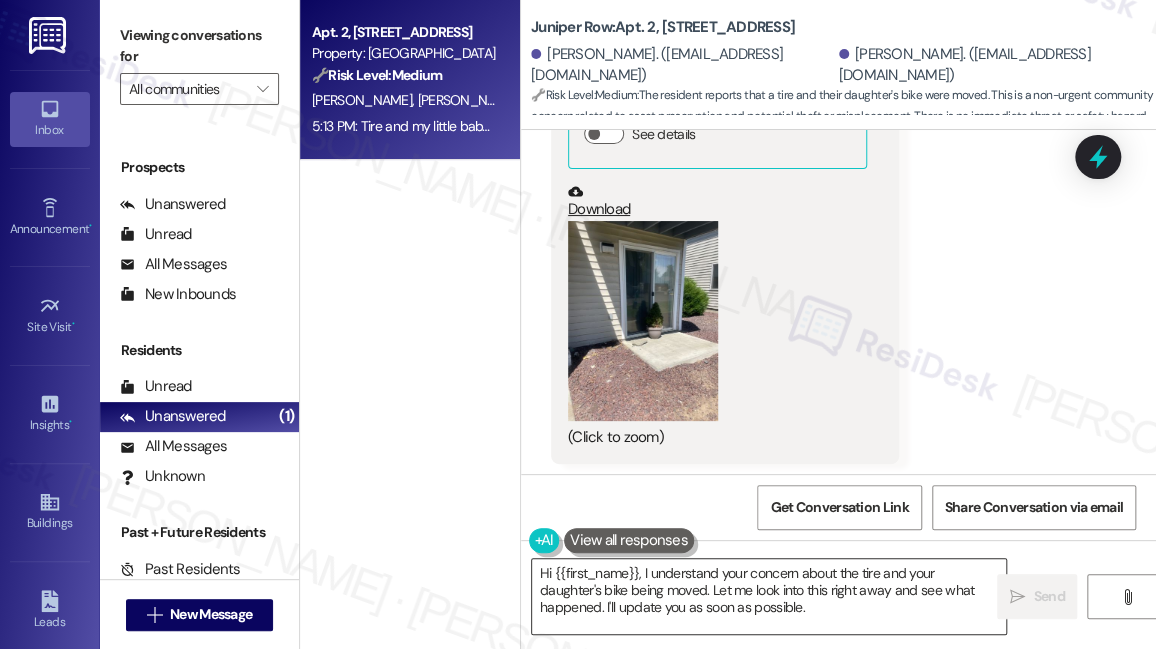 click on "Hi {{first_name}}, I understand your concern about the tire and your daughter's bike being moved. Let me look into this right away and see what happened. I'll update you as soon as possible." at bounding box center [769, 596] 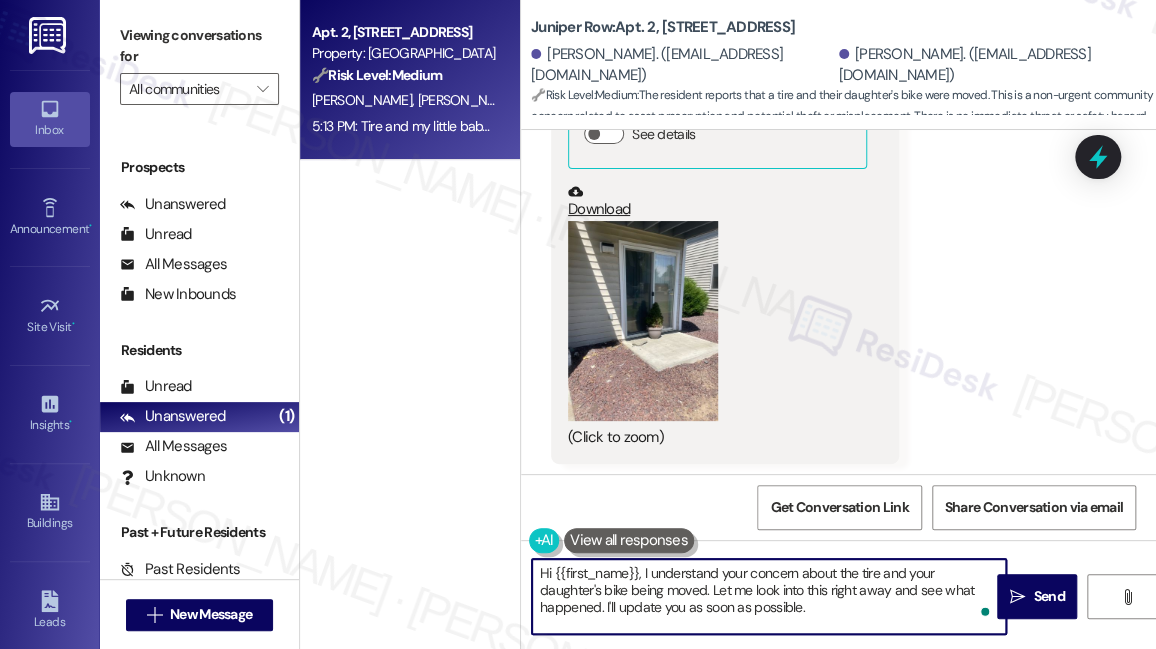 paste on "thanks for letting me know. Just so I can better understand and share this with the site team, could you tell me:" 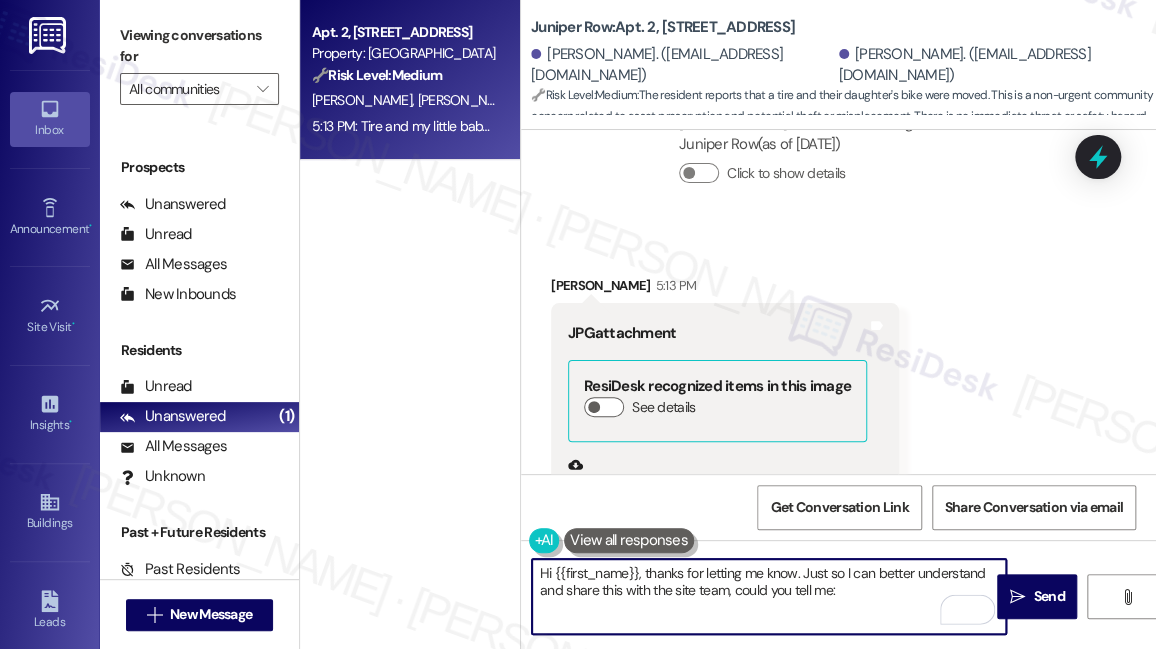 click on "[PERSON_NAME] 5:13 PM" at bounding box center (725, 289) 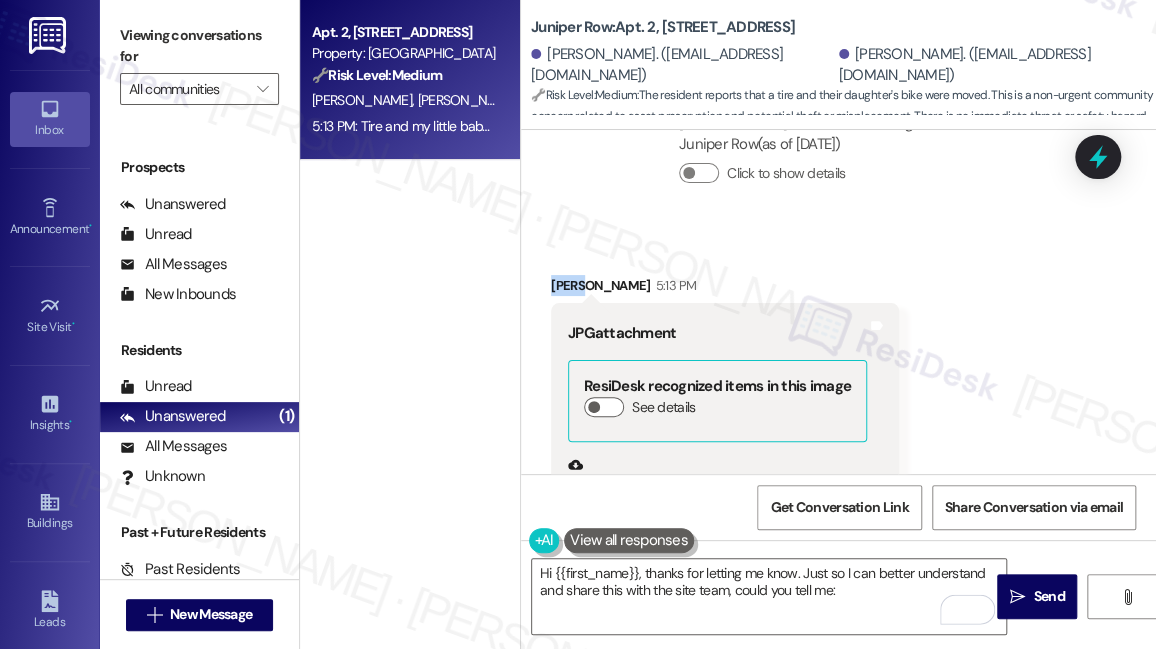 click on "Received via SMS [PERSON_NAME] 5:13 PM JPG  attachment ResiDesk recognized items in this image See details     Download   (Click to zoom) Tags and notes" at bounding box center [725, 505] 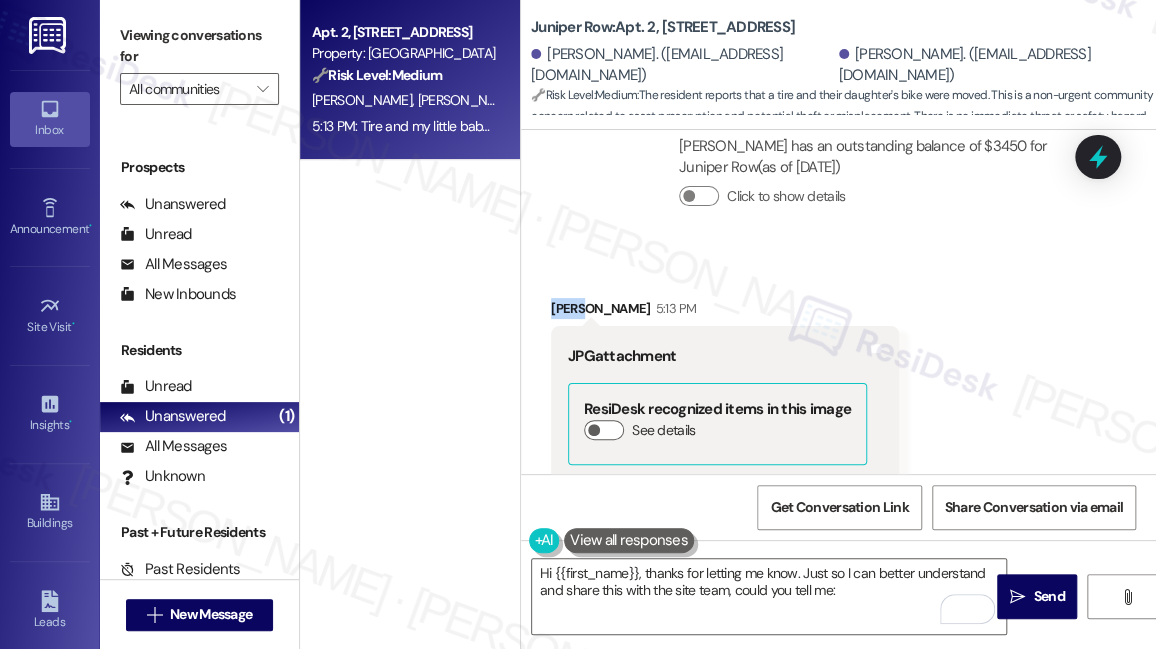 copy on "April" 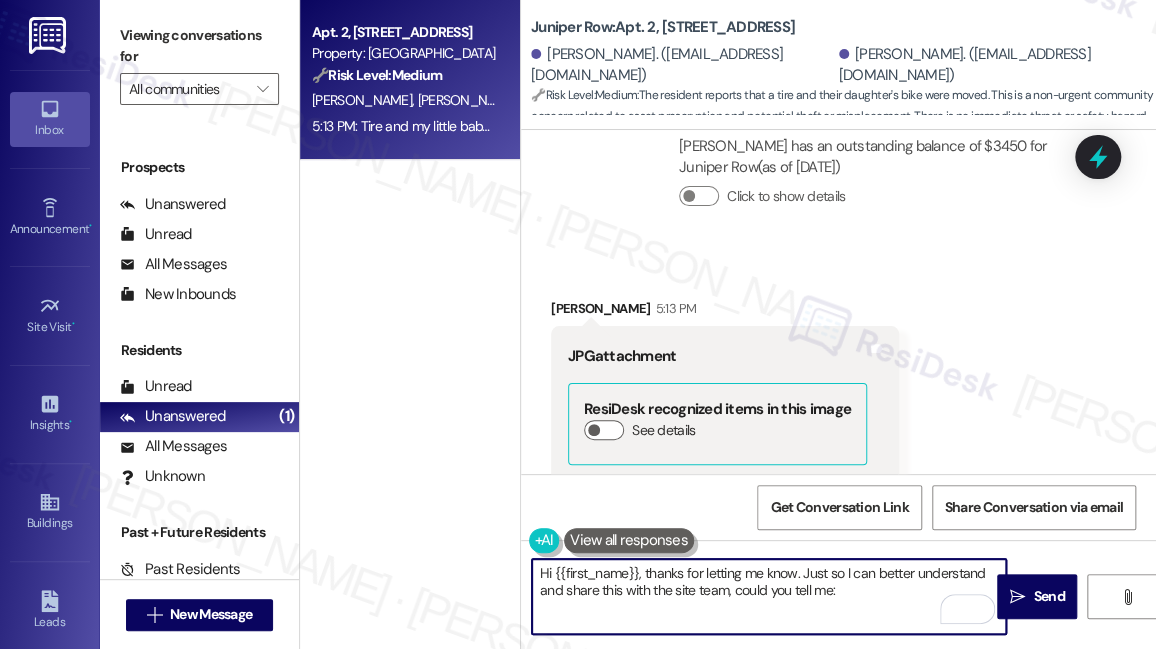 drag, startPoint x: 557, startPoint y: 572, endPoint x: 637, endPoint y: 566, distance: 80.224686 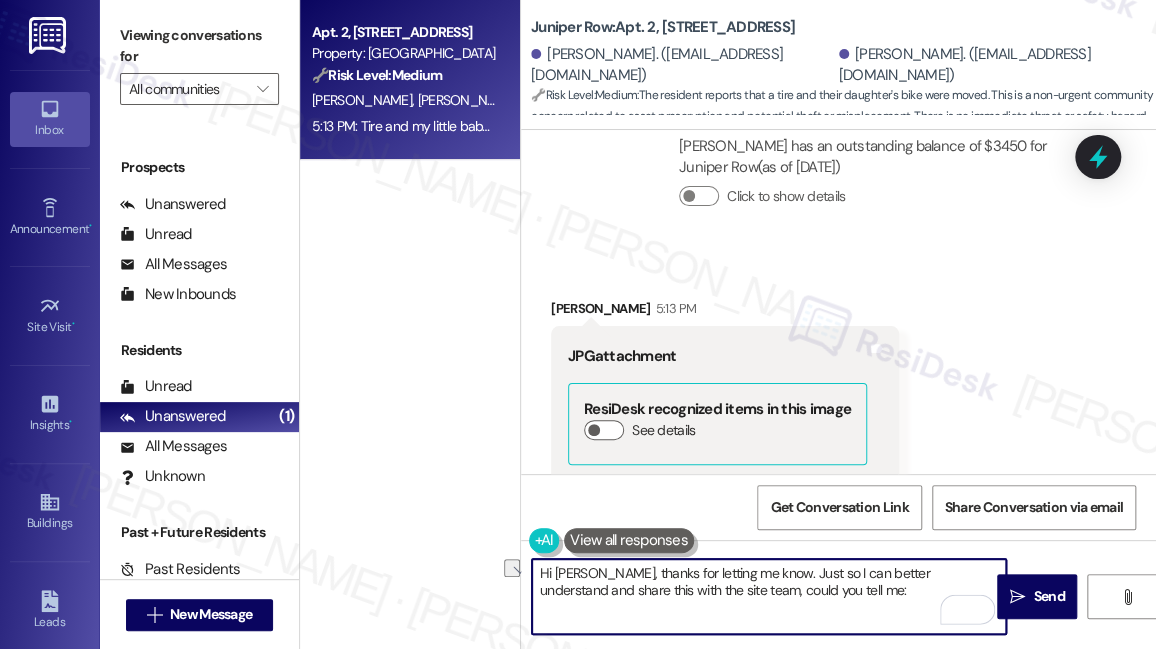 drag, startPoint x: 738, startPoint y: 572, endPoint x: 648, endPoint y: 571, distance: 90.005554 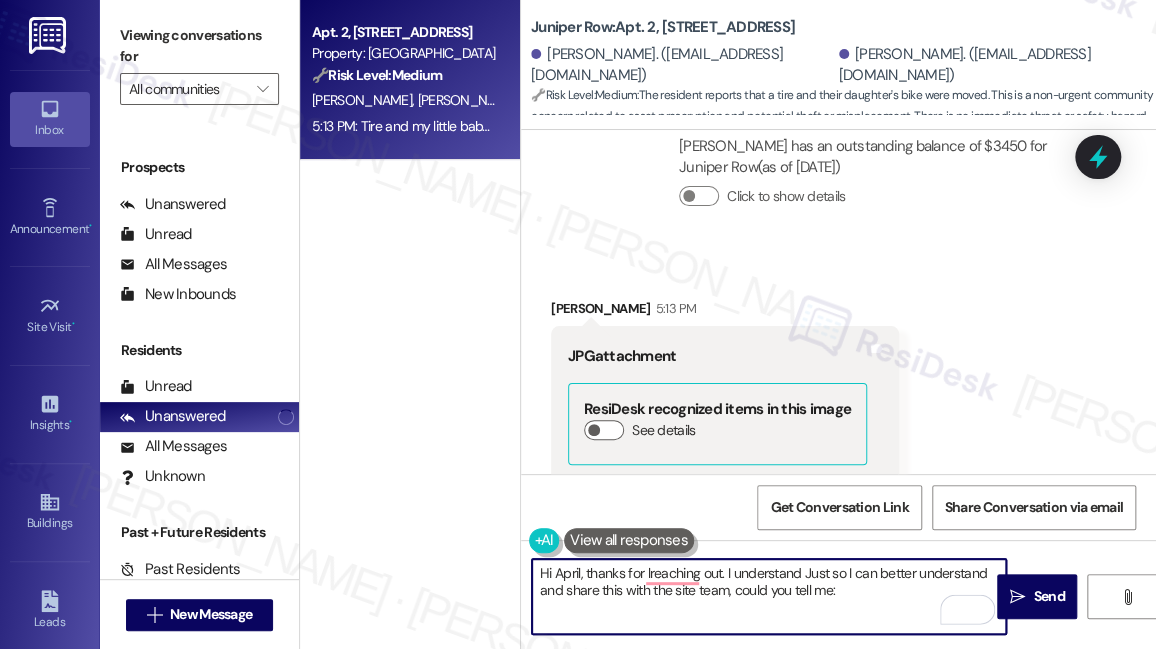 type on "Hi April, thanks for lreaching out. I understand Just so I can better understand and share this with the site team, could you tell me:" 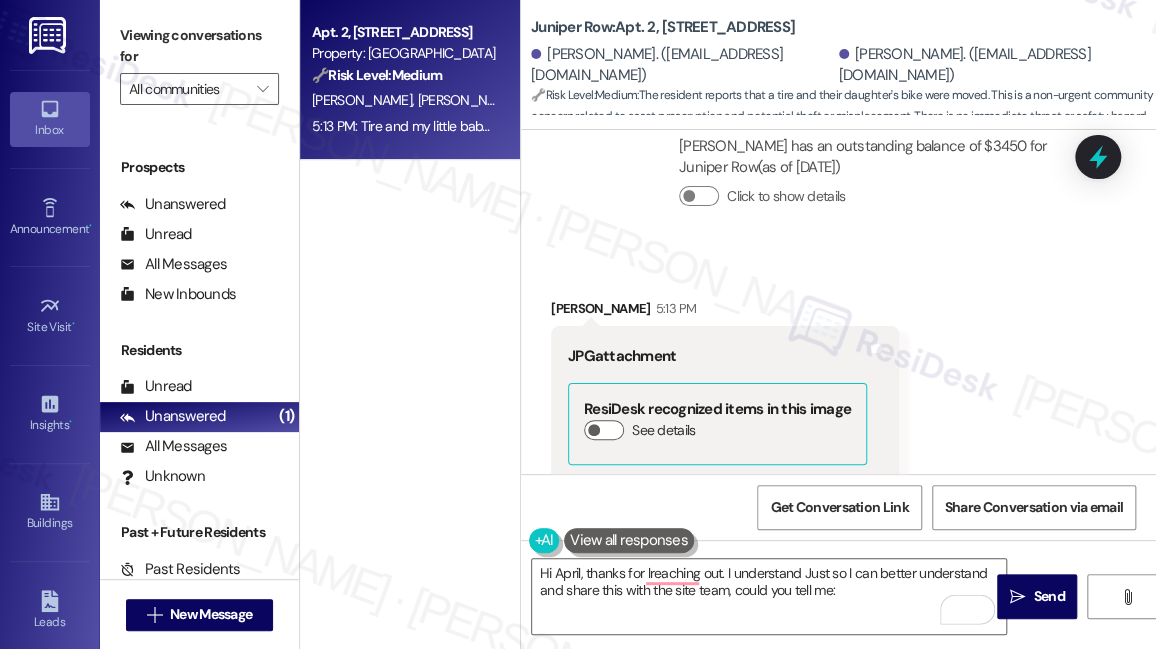 click at bounding box center (629, 540) 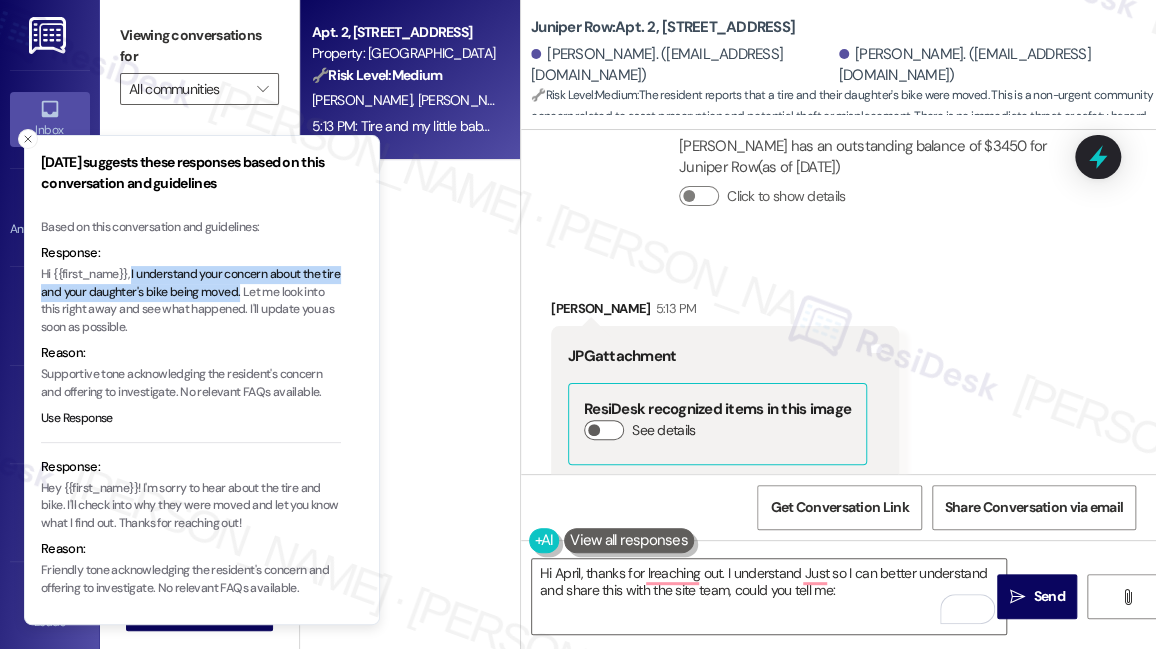 type 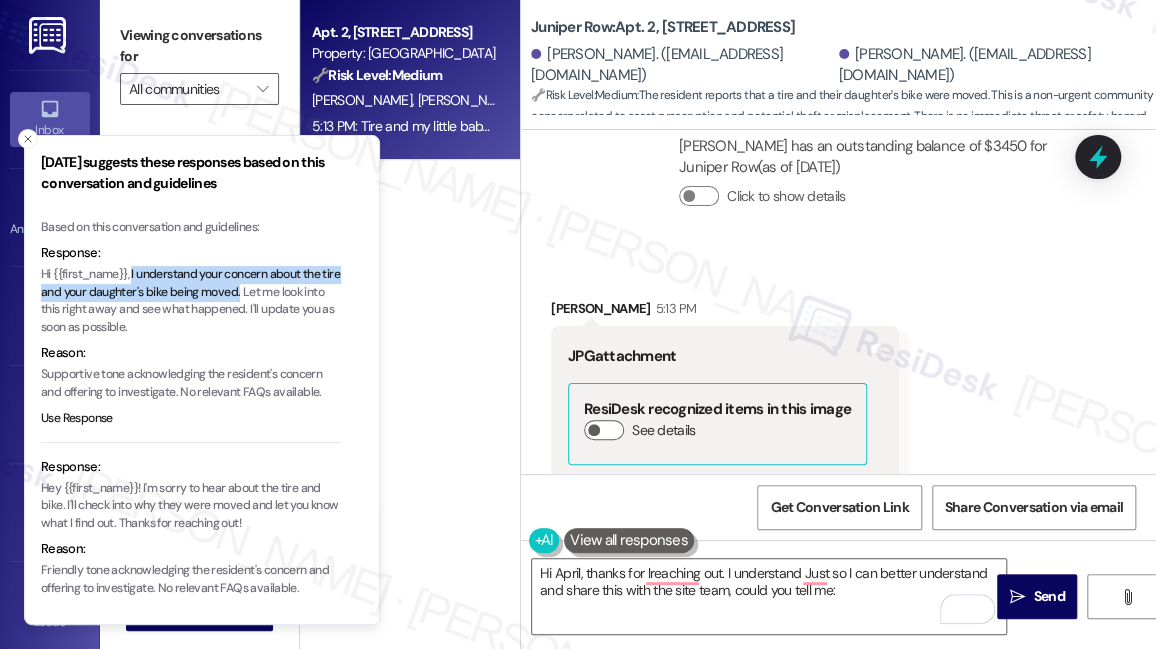 copy on "I understand your concern about the tire and your daughter's bike being moved." 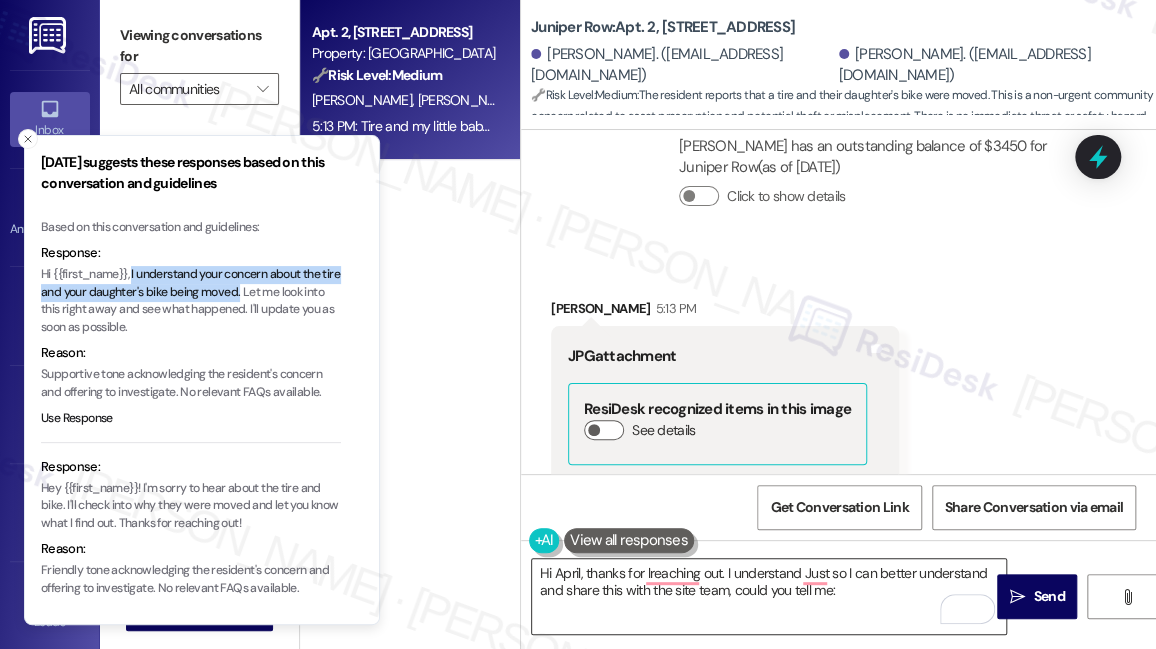 click on "Hi April, thanks for lreaching out. I understand Just so I can better understand and share this with the site team, could you tell me:" at bounding box center [769, 596] 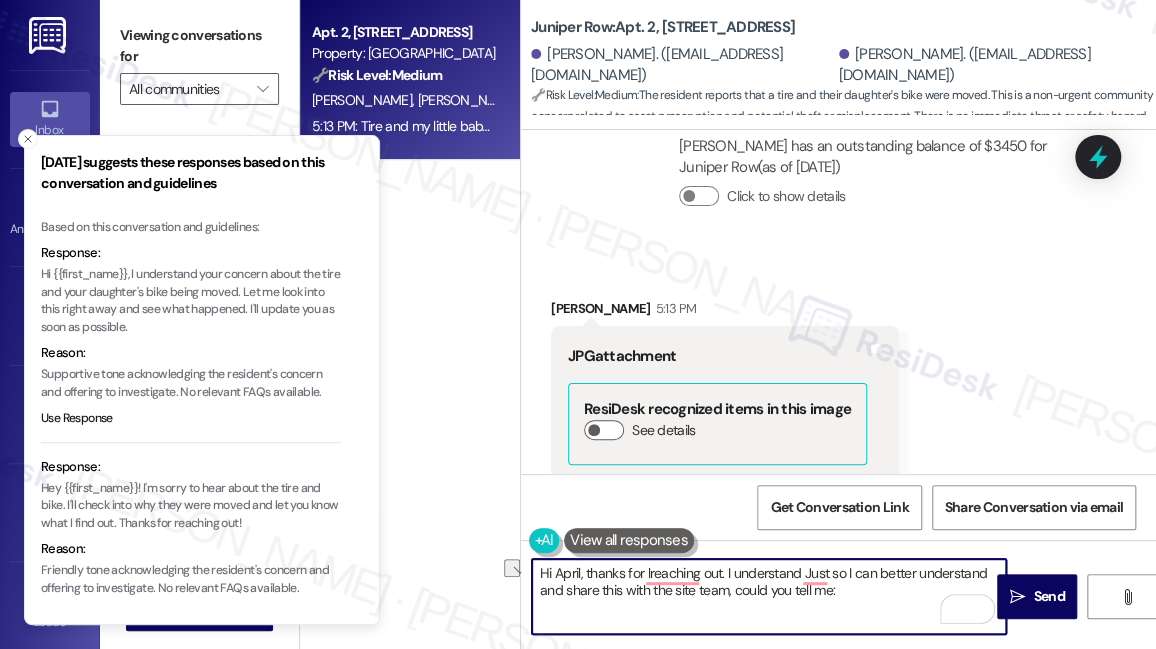 drag, startPoint x: 725, startPoint y: 571, endPoint x: 798, endPoint y: 570, distance: 73.00685 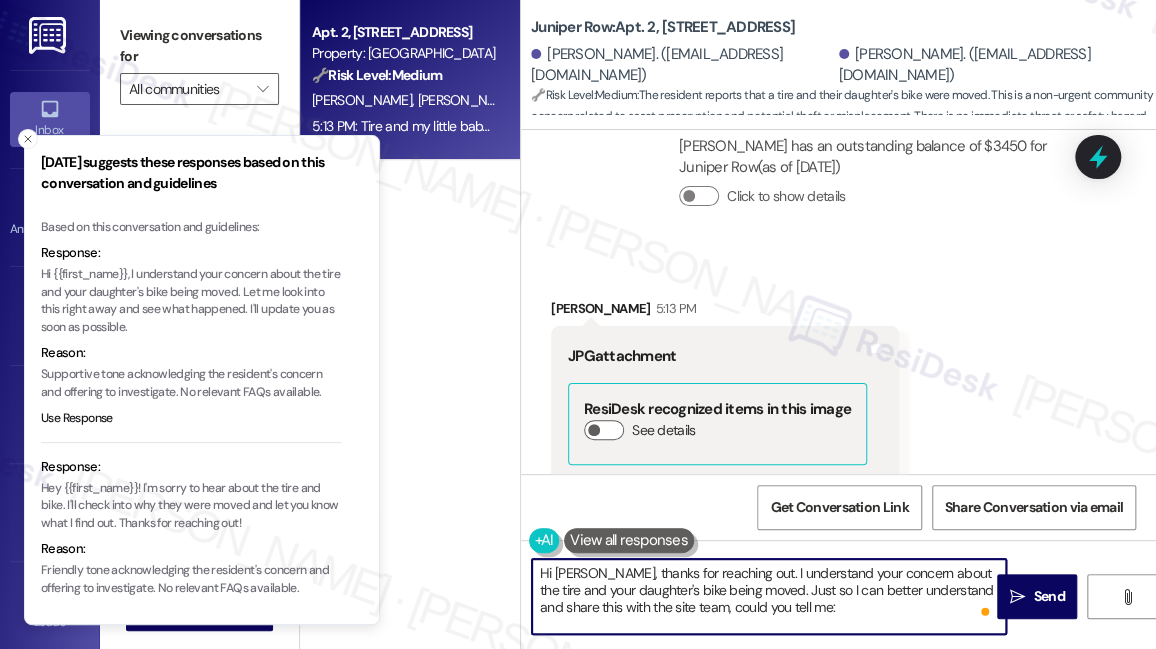 click on "Hi [PERSON_NAME], thanks for reaching out. I understand your concern about the tire and your daughter's bike being moved. Just so I can better understand and share this with the site team, could you tell me:" at bounding box center [769, 596] 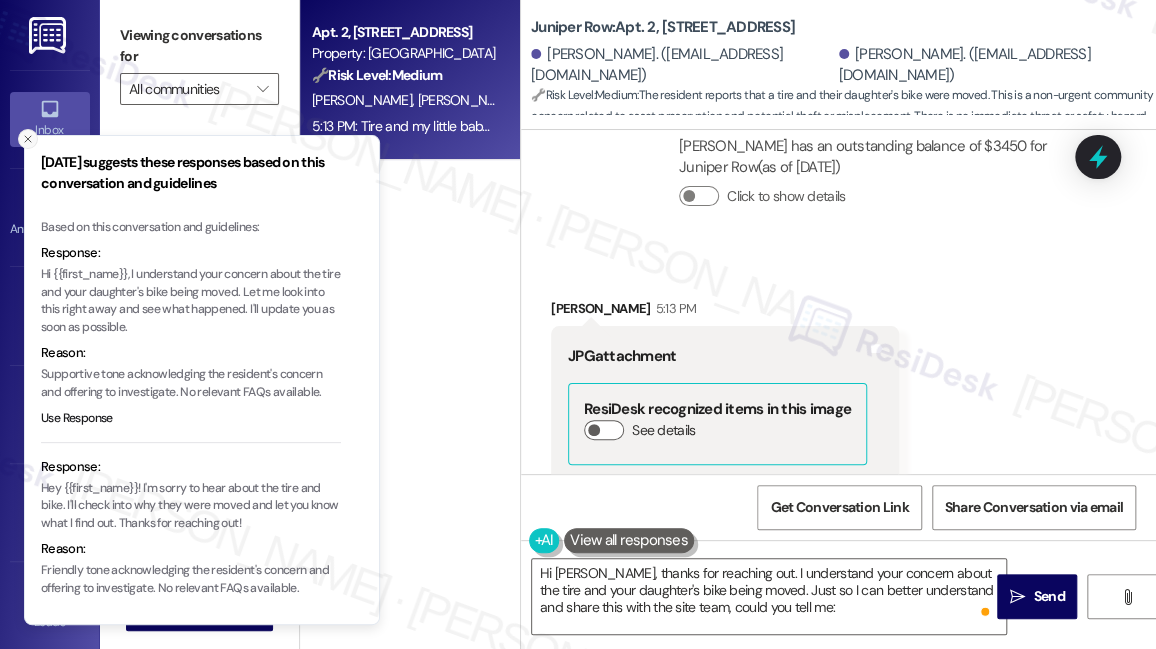 click 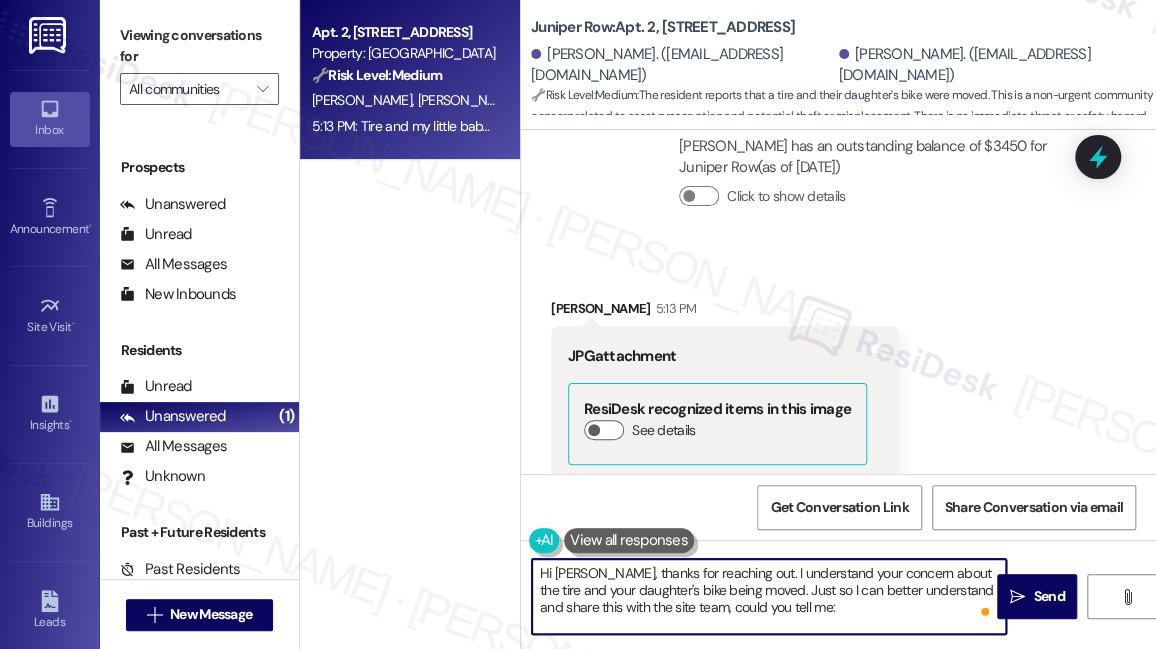 click on "Hi [PERSON_NAME], thanks for reaching out. I understand your concern about the tire and your daughter's bike being moved. Just so I can better understand and share this with the site team, could you tell me:" at bounding box center (769, 596) 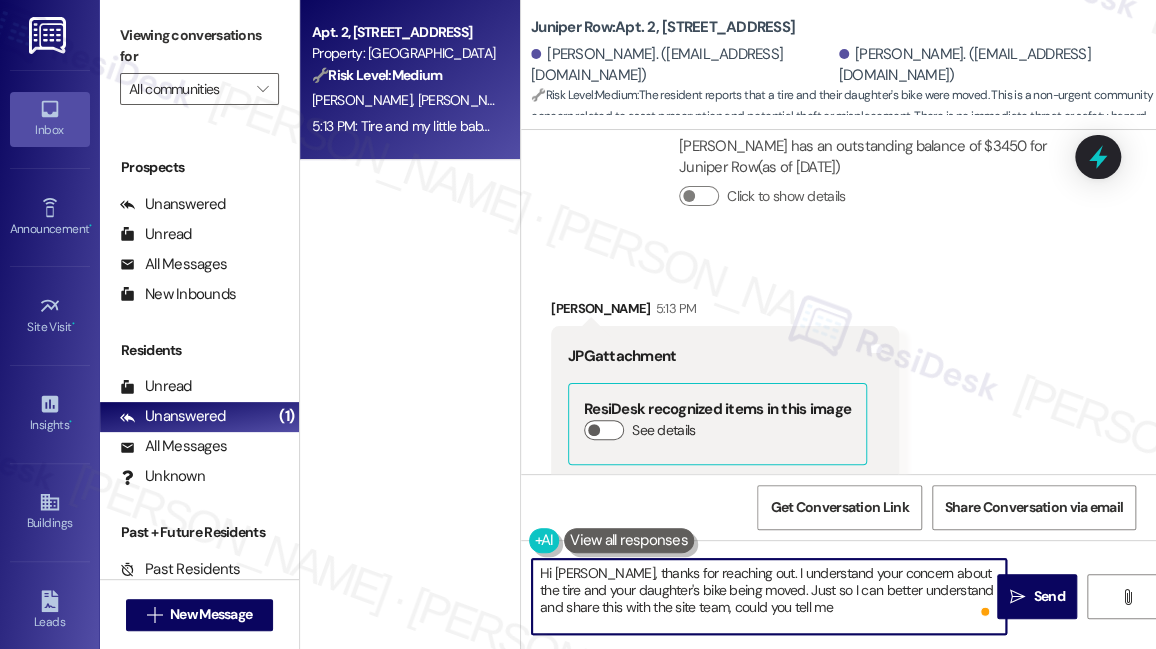 paste on "When you first noticed the tire and your daughter’s bike were moved?" 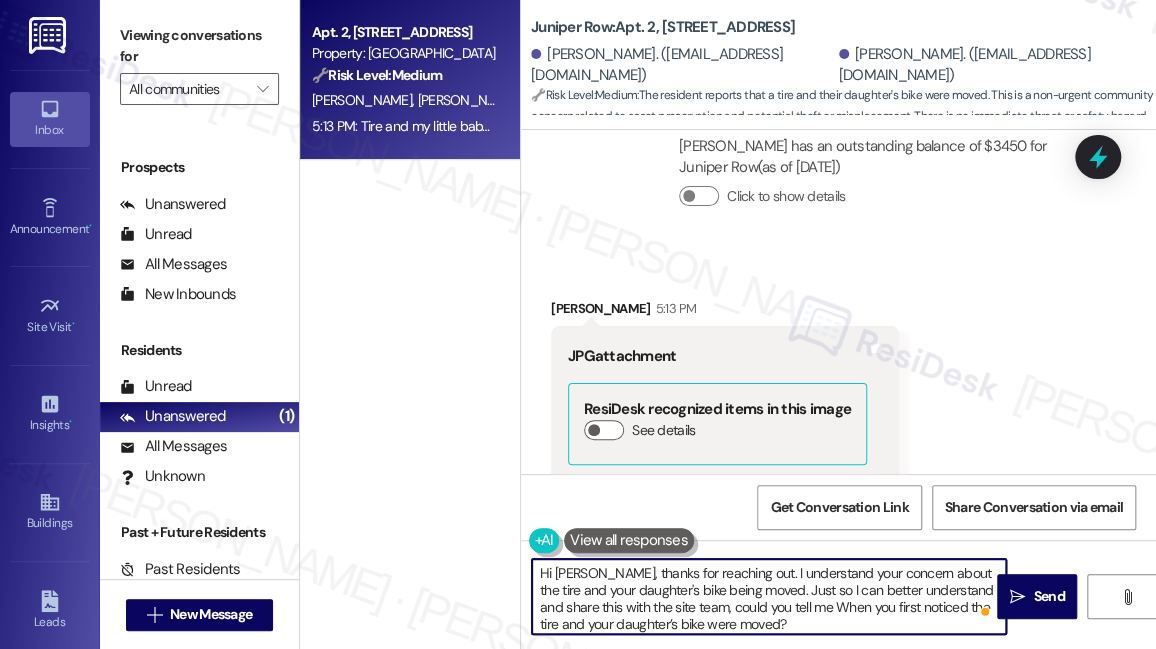 scroll, scrollTop: 34, scrollLeft: 0, axis: vertical 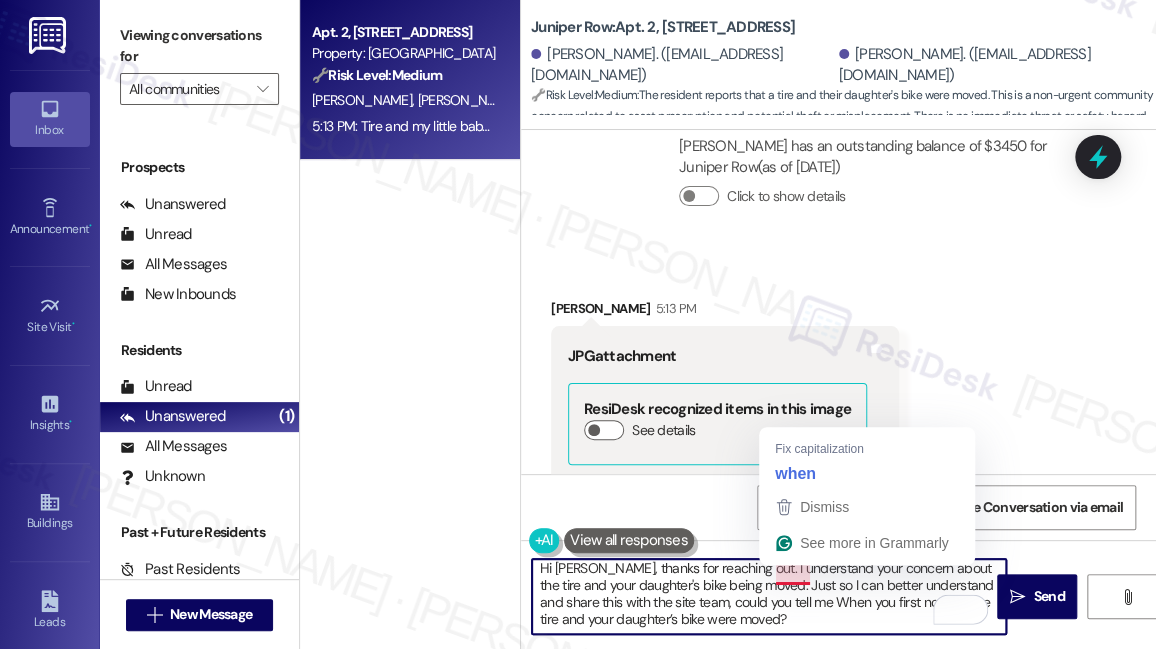 click on "Hi [PERSON_NAME], thanks for reaching out. I understand your concern about the tire and your daughter's bike being moved. Just so I can better understand and share this with the site team, could you tell me When you first noticed the tire and your daughter’s bike were moved?" at bounding box center (769, 596) 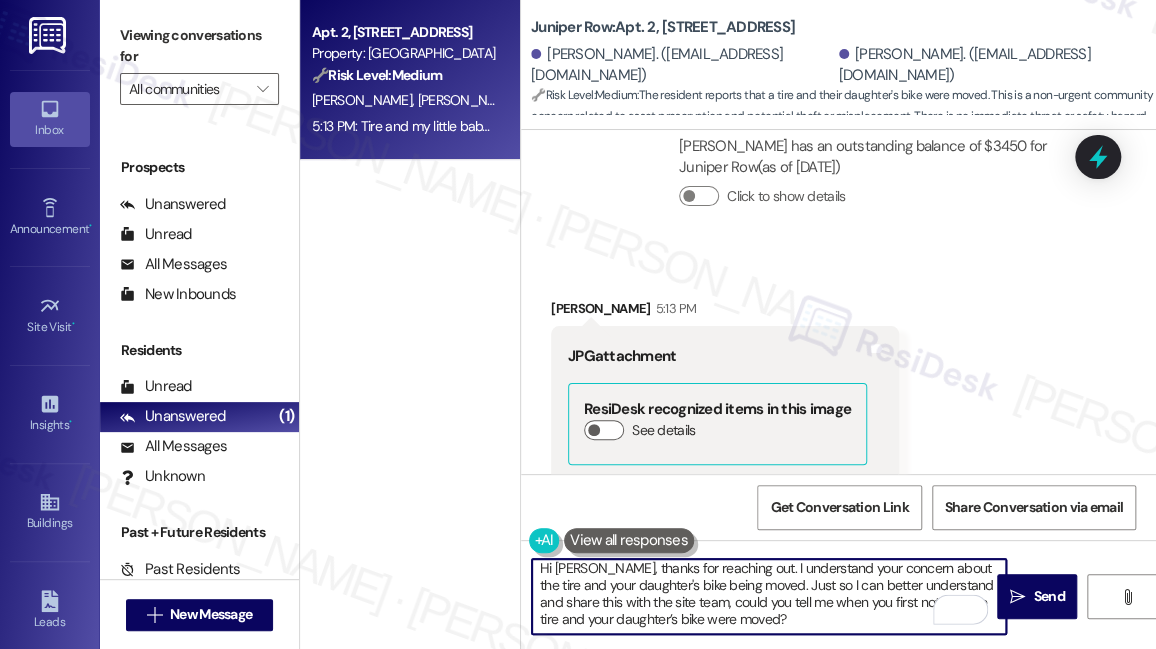 click on "Hi [PERSON_NAME], thanks for reaching out. I understand your concern about the tire and your daughter's bike being moved. Just so I can better understand and share this with the site team, could you tell me when you first noticed the tire and your daughter’s bike were moved?" at bounding box center [769, 596] 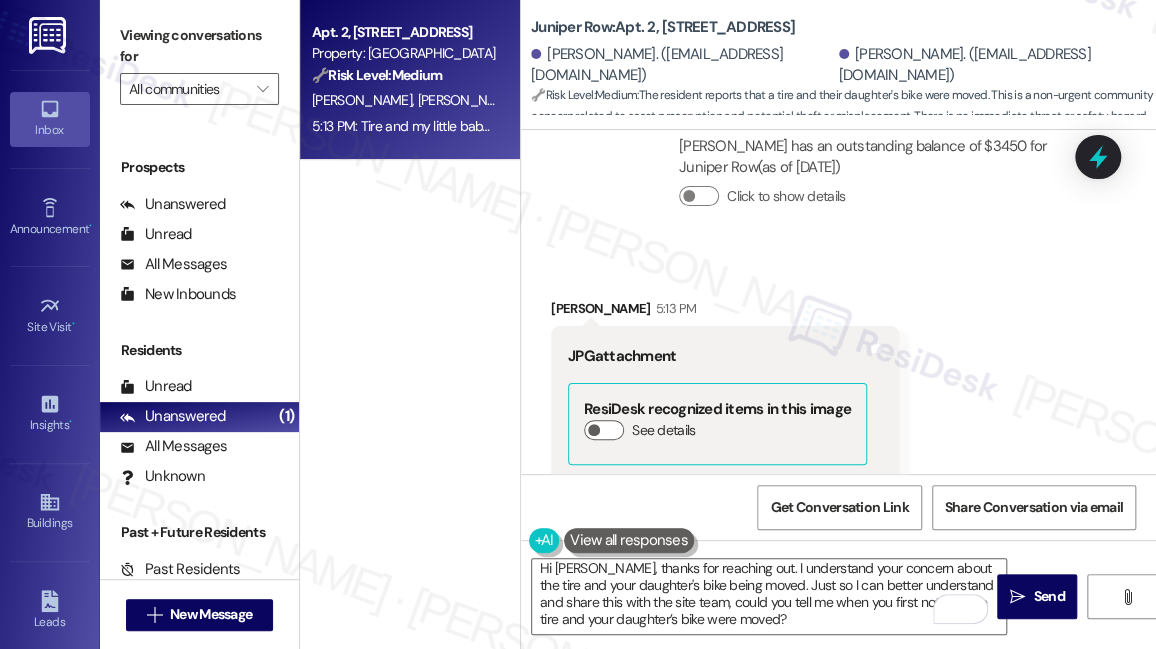 click on "Viewing conversations for" at bounding box center (199, 46) 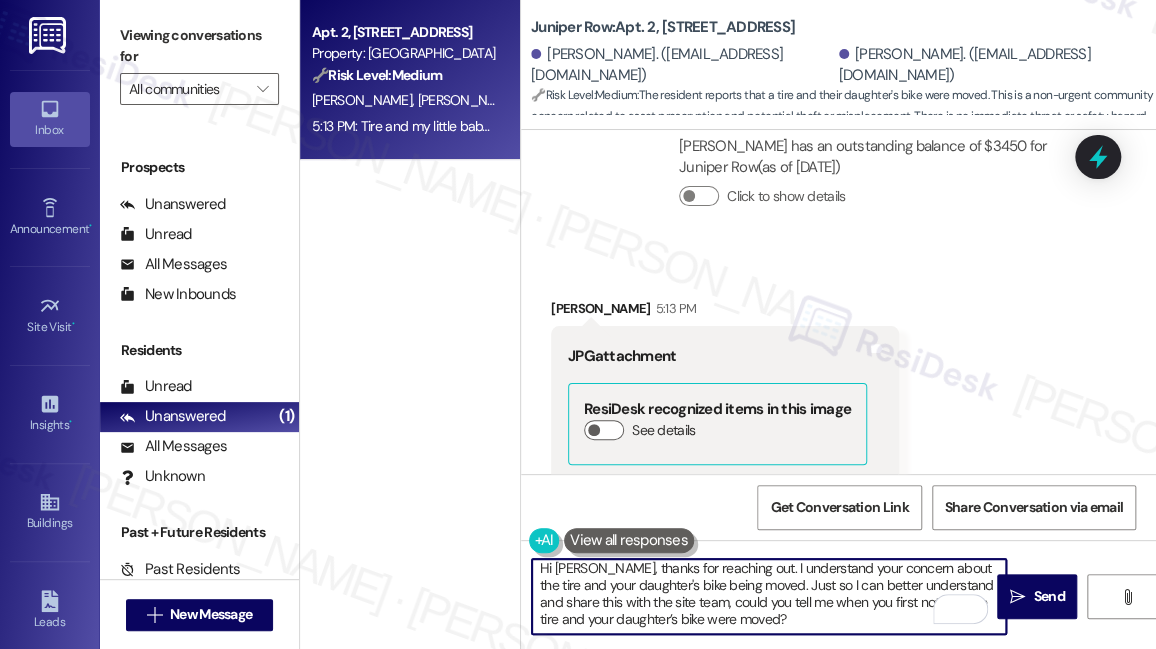 click on "Hi [PERSON_NAME], thanks for reaching out. I understand your concern about the tire and your daughter's bike being moved. Just so I can better understand and share this with the site team, could you tell me when you first noticed the tire and your daughter’s bike were moved?" at bounding box center (769, 596) 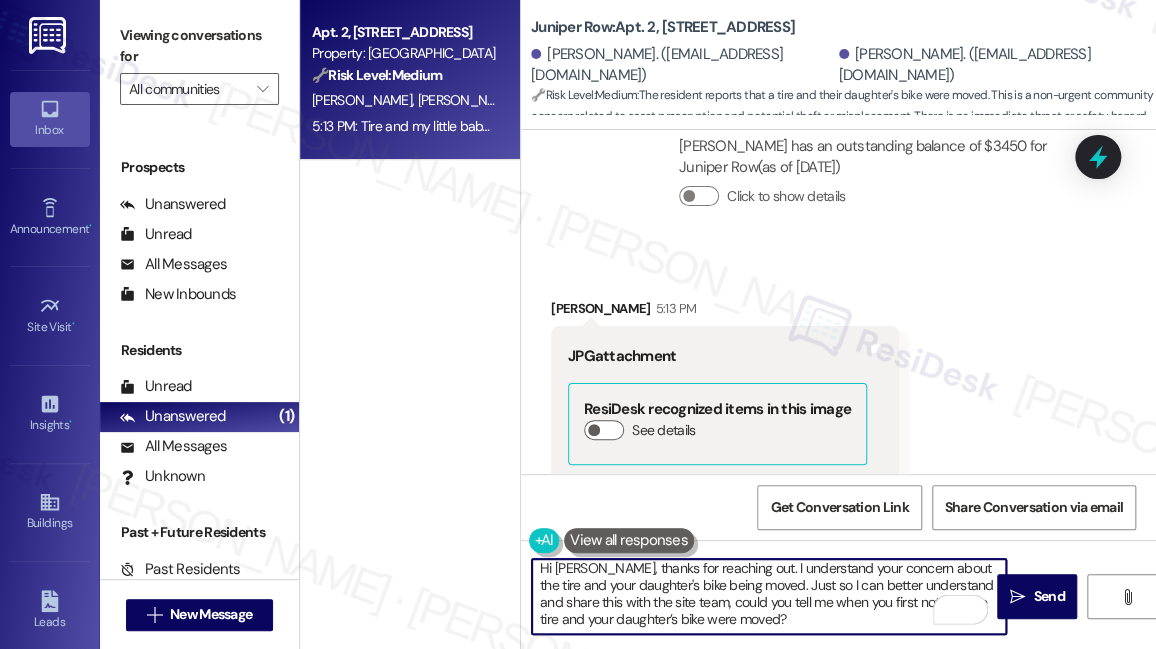 paste on "Were they originally placed near your patio, like in the photo you sent?" 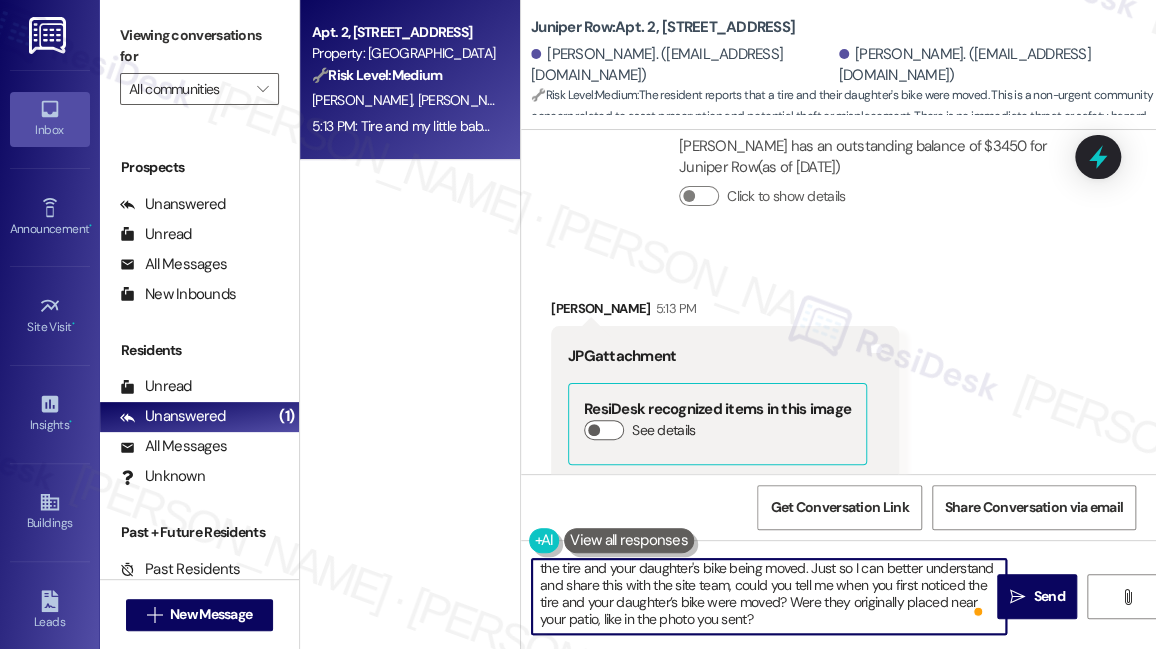 click on "Hi [PERSON_NAME], thanks for reaching out. I understand your concern about the tire and your daughter's bike being moved. Just so I can better understand and share this with the site team, could you tell me when you first noticed the tire and your daughter’s bike were moved? Were they originally placed near your patio, like in the photo you sent?" at bounding box center [769, 596] 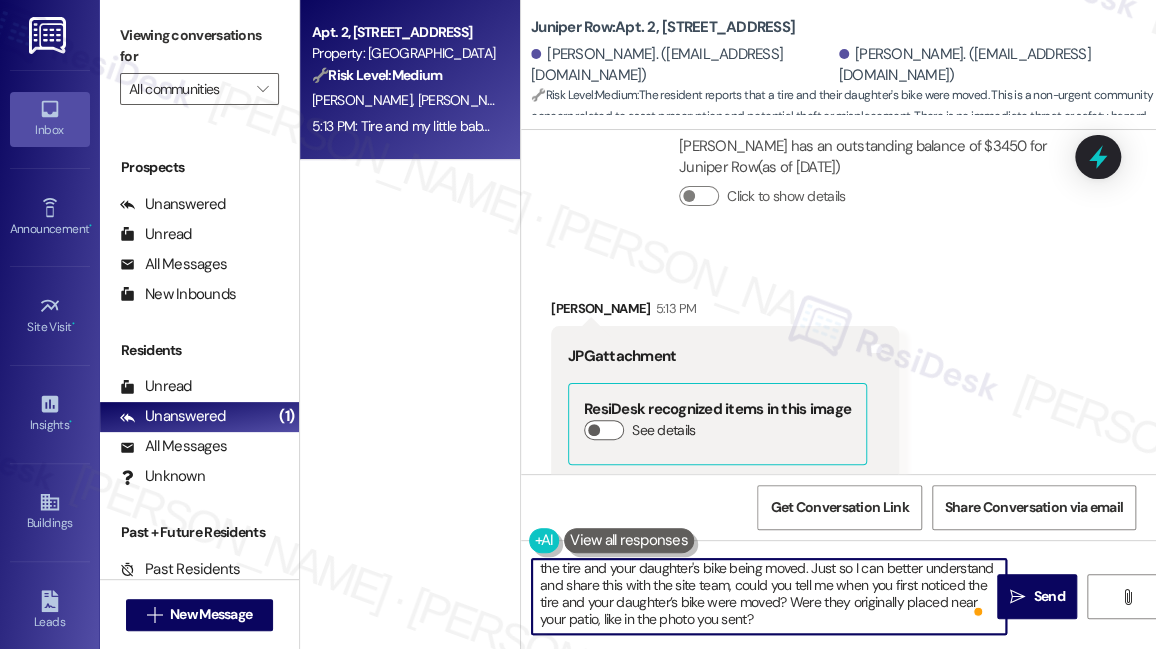 scroll, scrollTop: 0, scrollLeft: 0, axis: both 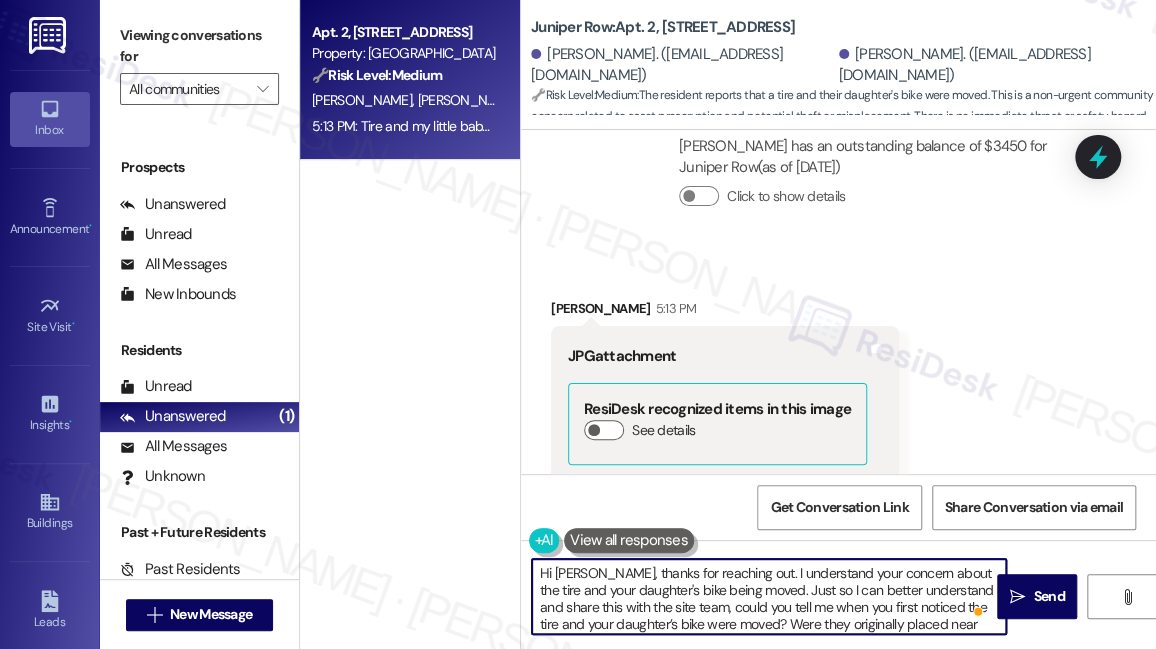 click on "Hi [PERSON_NAME], thanks for reaching out. I understand your concern about the tire and your daughter's bike being moved. Just so I can better understand and share this with the site team, could you tell me when you first noticed the tire and your daughter’s bike were moved? Were they originally placed near your patio, like in the photo you sent?" at bounding box center (769, 596) 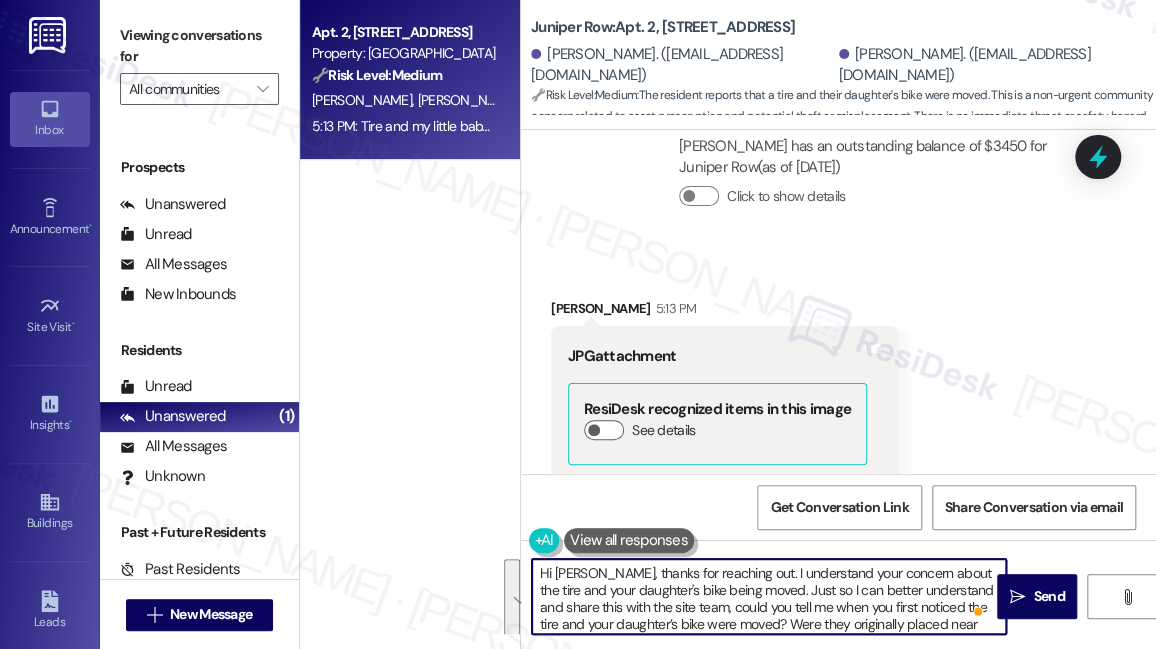click on "Hi [PERSON_NAME], thanks for reaching out. I understand your concern about the tire and your daughter's bike being moved. Just so I can better understand and share this with the site team, could you tell me when you first noticed the tire and your daughter’s bike were moved? Were they originally placed near your patio, like in the photo you sent?" at bounding box center [769, 596] 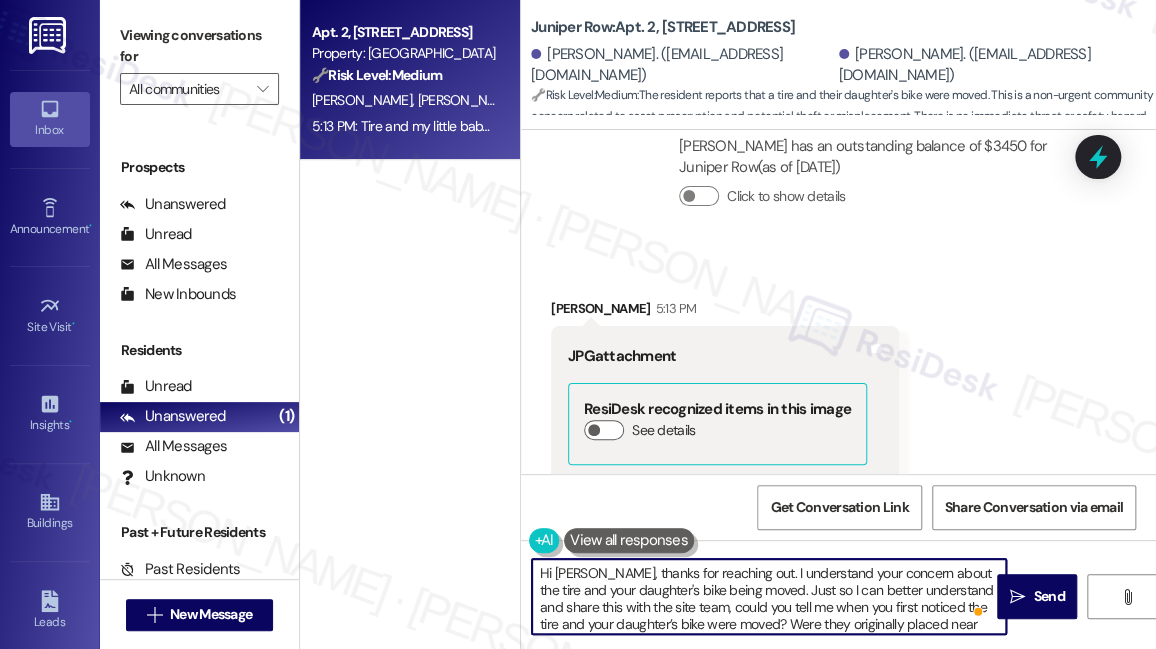click on "Hi [PERSON_NAME], thanks for reaching out. I understand your concern about the tire and your daughter's bike being moved. Just so I can better understand and share this with the site team, could you tell me when you first noticed the tire and your daughter’s bike were moved? Were they originally placed near your patio, like in the photo you sent?" at bounding box center (769, 596) 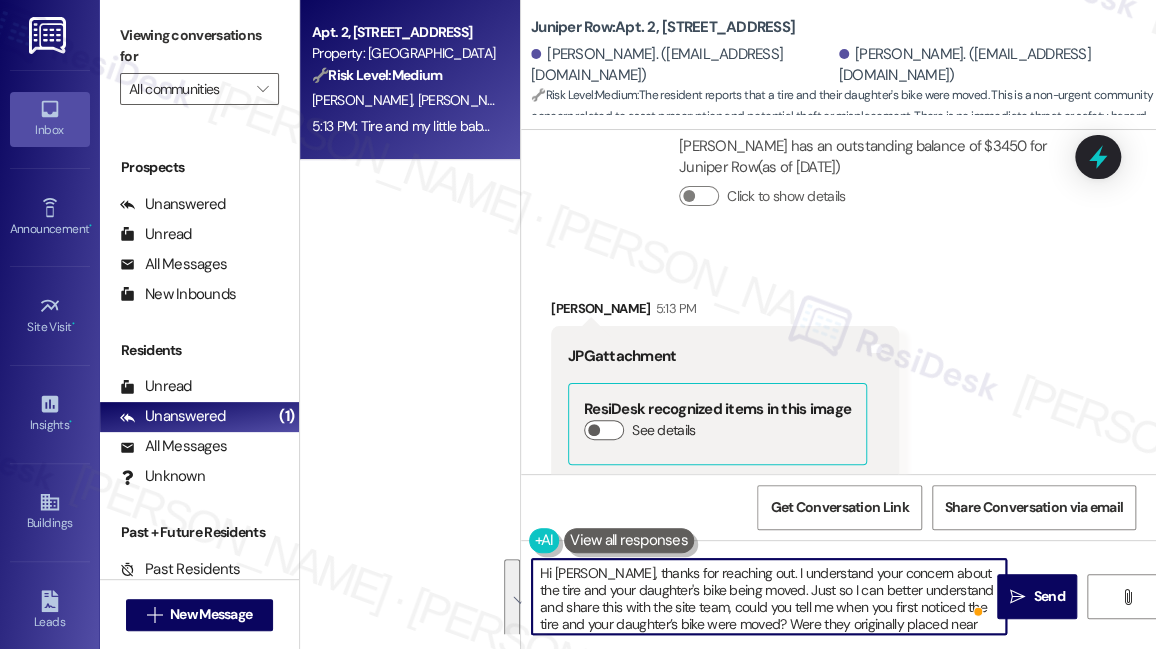 click on "Hi [PERSON_NAME], thanks for reaching out. I understand your concern about the tire and your daughter's bike being moved. Just so I can better understand and share this with the site team, could you tell me when you first noticed the tire and your daughter’s bike were moved? Were they originally placed near your patio, like in the photo you sent?" at bounding box center (769, 596) 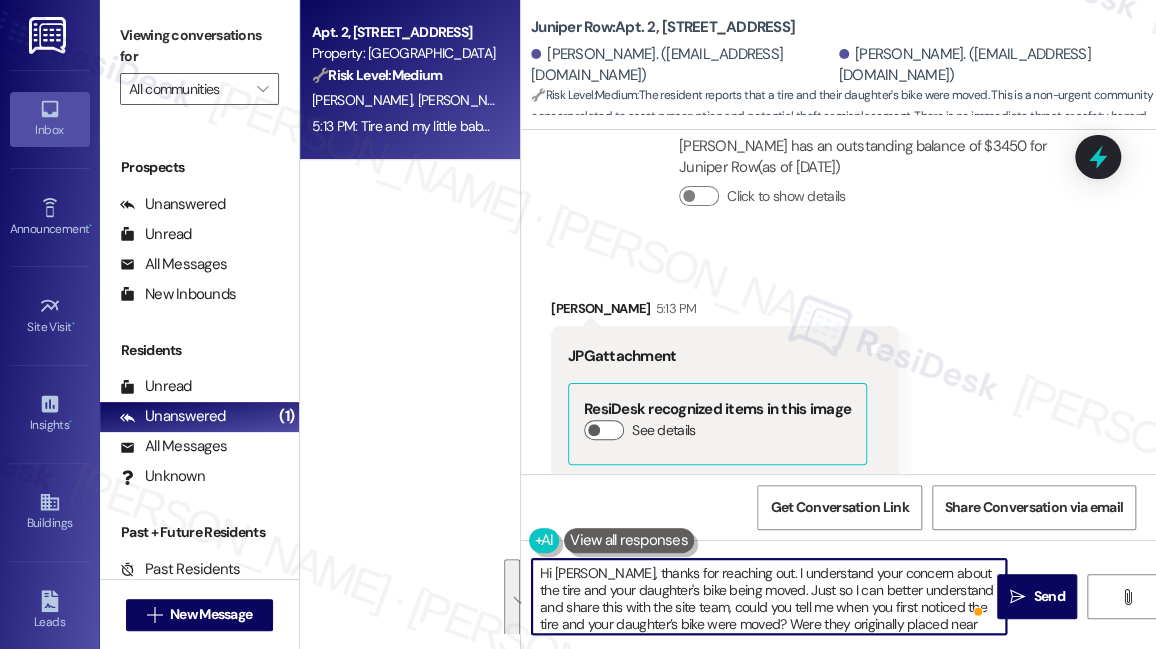 scroll, scrollTop: 21, scrollLeft: 0, axis: vertical 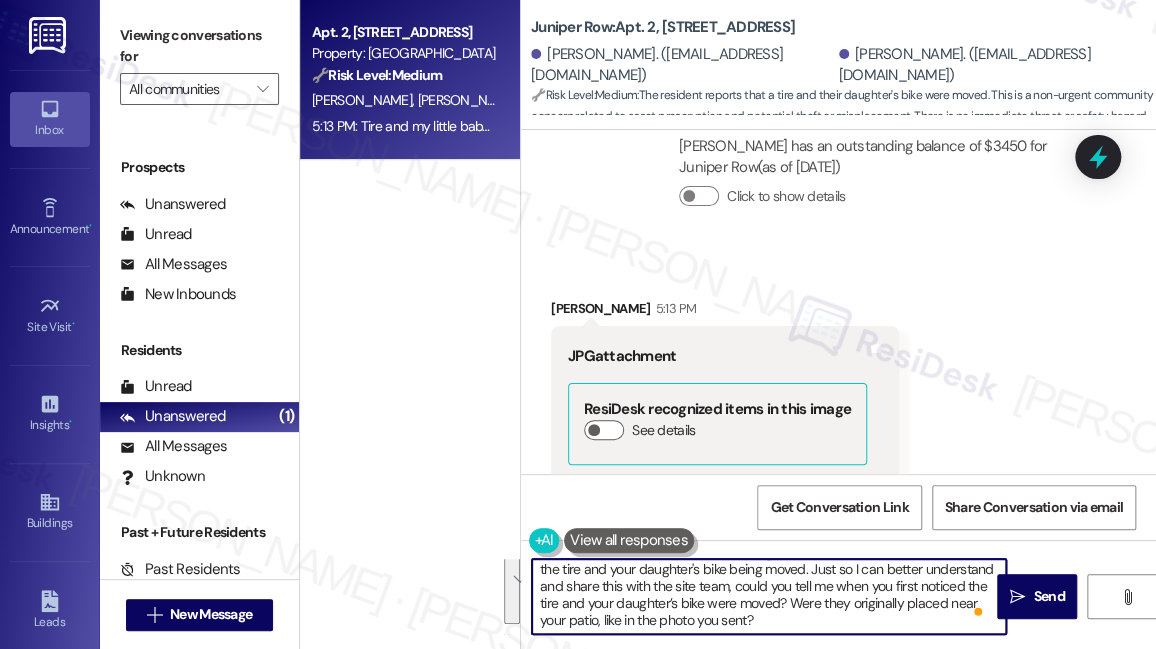 click on "Hi [PERSON_NAME], thanks for reaching out. I understand your concern about the tire and your daughter's bike being moved. Just so I can better understand and share this with the site team, could you tell me when you first noticed the tire and your daughter’s bike were moved? Were they originally placed near your patio, like in the photo you sent?" at bounding box center (769, 596) 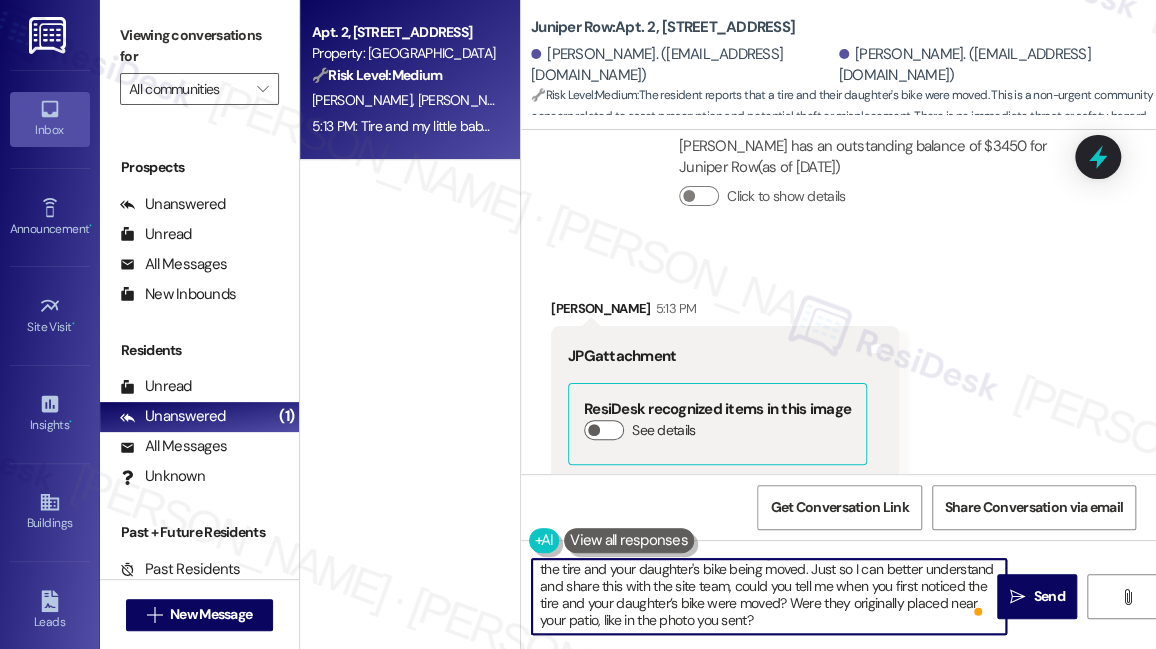 click on "Hi [PERSON_NAME], thanks for reaching out. I understand your concern about the tire and your daughter's bike being moved. Just so I can better understand and share this with the site team, could you tell me when you first noticed the tire and your daughter’s bike were moved? Were they originally placed near your patio, like in the photo you sent?" at bounding box center [769, 596] 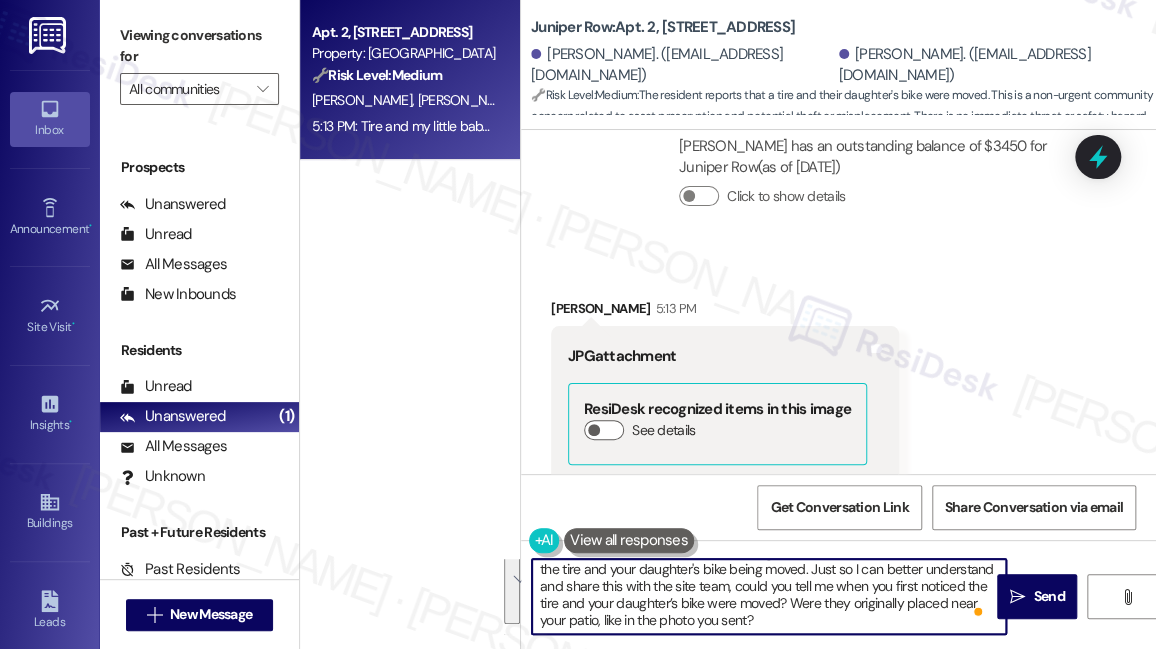 click on "Hi [PERSON_NAME], thanks for reaching out. I understand your concern about the tire and your daughter's bike being moved. Just so I can better understand and share this with the site team, could you tell me when you first noticed the tire and your daughter’s bike were moved? Were they originally placed near your patio, like in the photo you sent?" at bounding box center [769, 596] 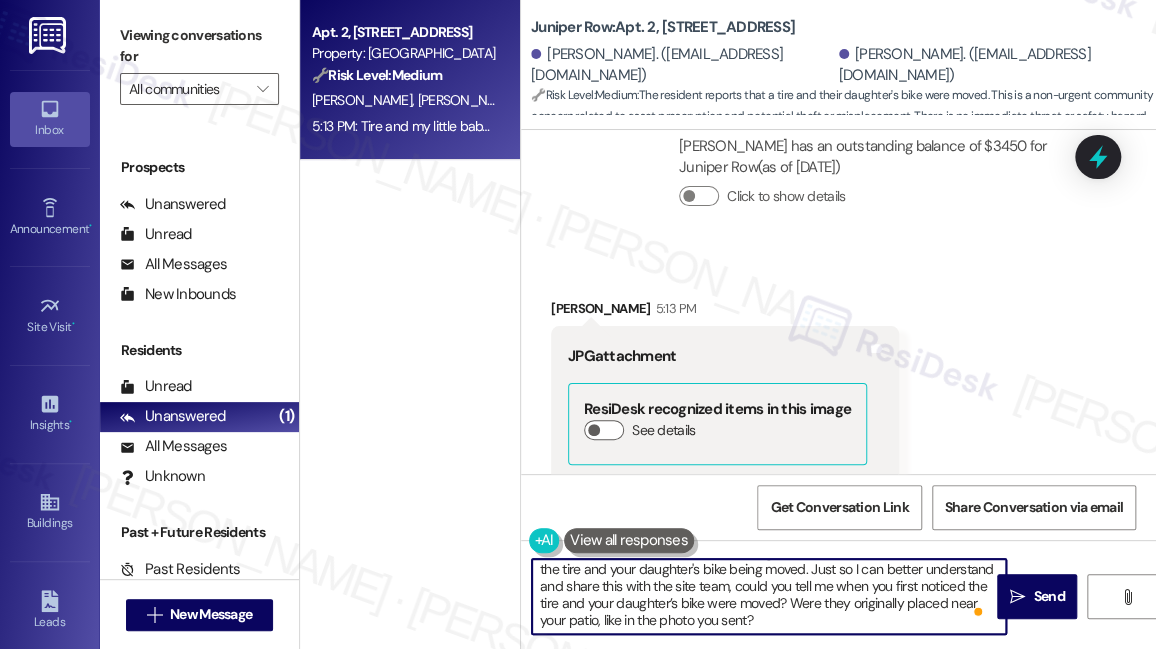 click on "Hi [PERSON_NAME], thanks for reaching out. I understand your concern about the tire and your daughter's bike being moved. Just so I can better understand and share this with the site team, could you tell me when you first noticed the tire and your daughter’s bike were moved? Were they originally placed near your patio, like in the photo you sent?" at bounding box center [769, 596] 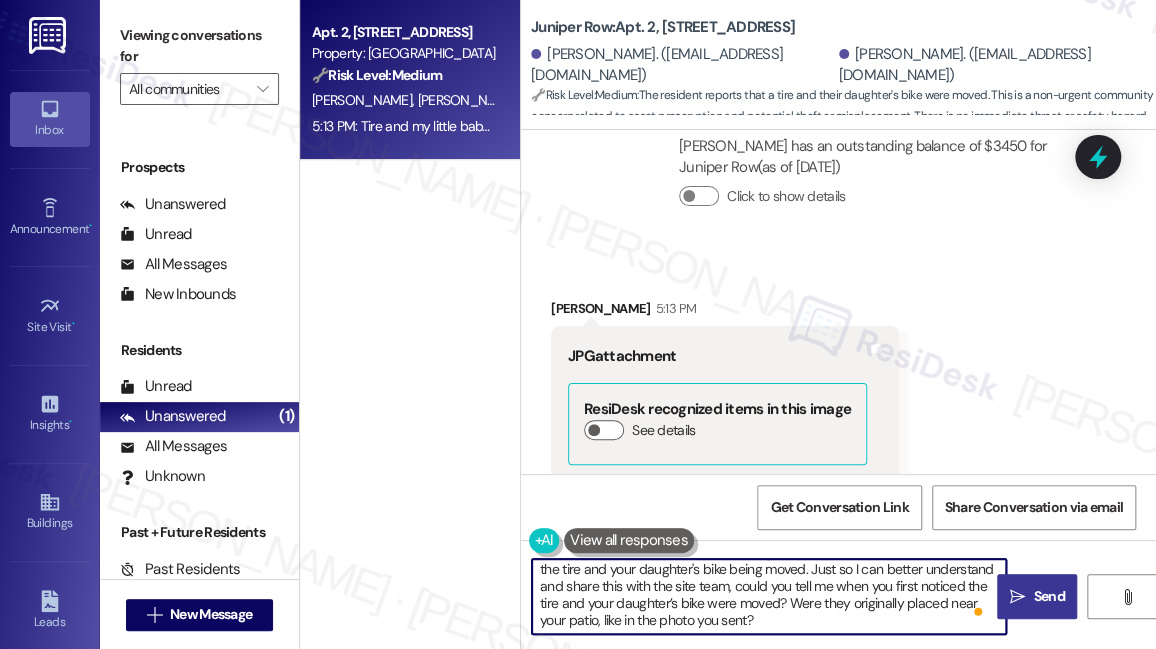 type on "Hi [PERSON_NAME], thanks for reaching out. I understand your concern about the tire and your daughter's bike being moved. Just so I can better understand and share this with the site team, could you tell me when you first noticed the tire and your daughter’s bike were moved? Were they originally placed near your patio, like in the photo you sent?" 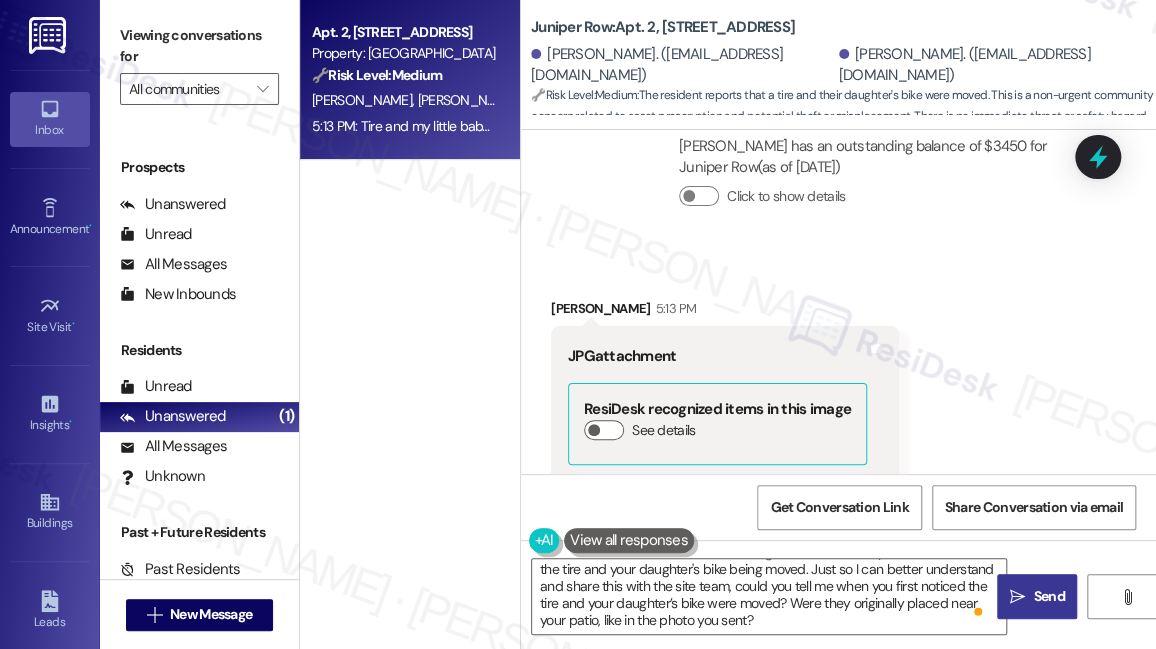 click on "Send" at bounding box center [1048, 596] 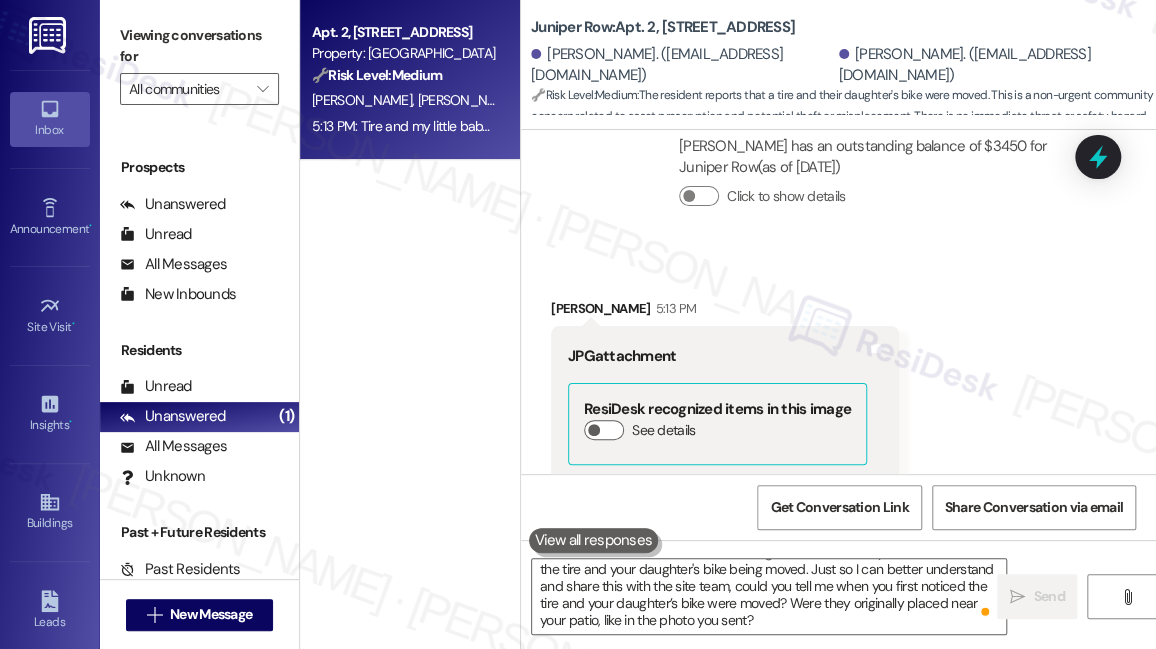 type 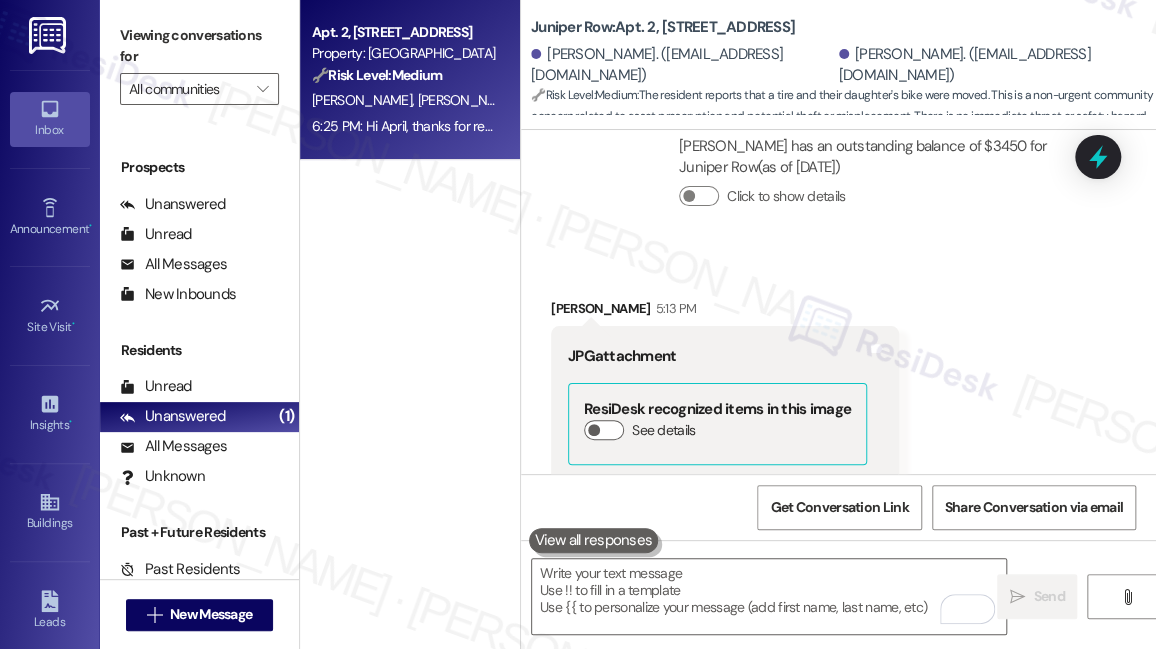 scroll, scrollTop: 0, scrollLeft: 0, axis: both 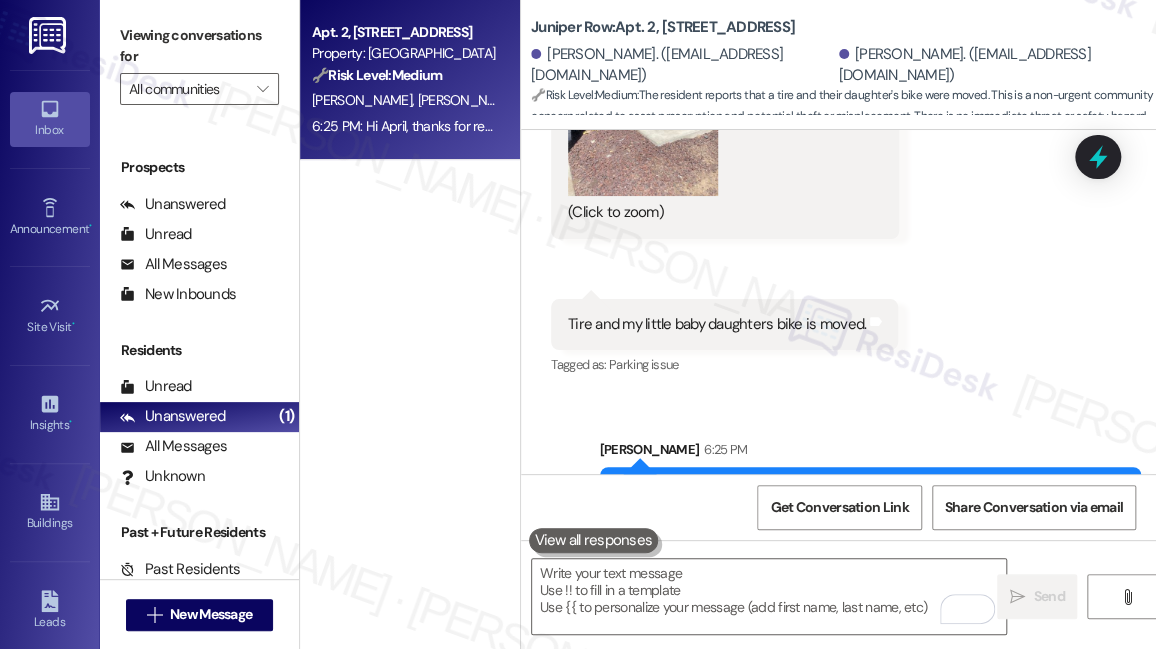 click on "Hi [PERSON_NAME], thanks for reaching out. I understand your concern about the tire and your daughter's bike being moved. Just so I can better understand and share this with the site team, could you tell me when you first noticed the tire and your daughter’s bike were moved? Were they originally placed near your patio, like in the photo you sent?" at bounding box center (863, 535) 